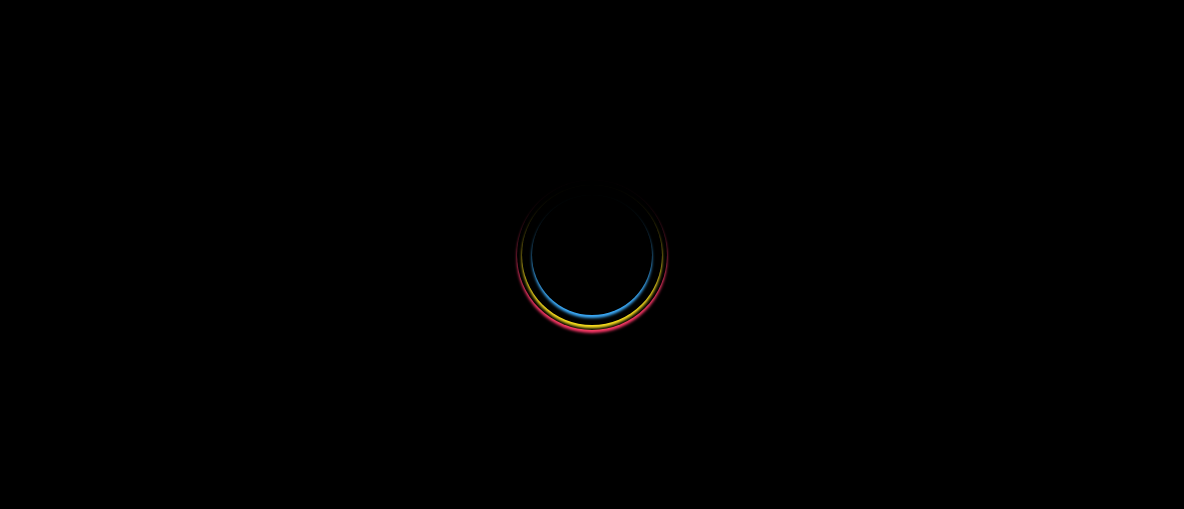select 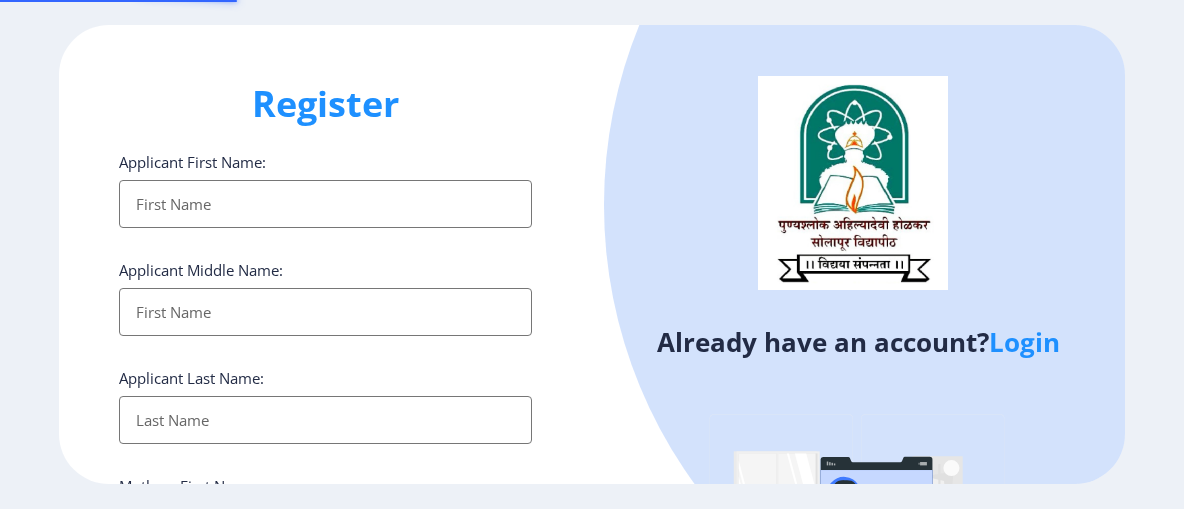 scroll, scrollTop: 0, scrollLeft: 0, axis: both 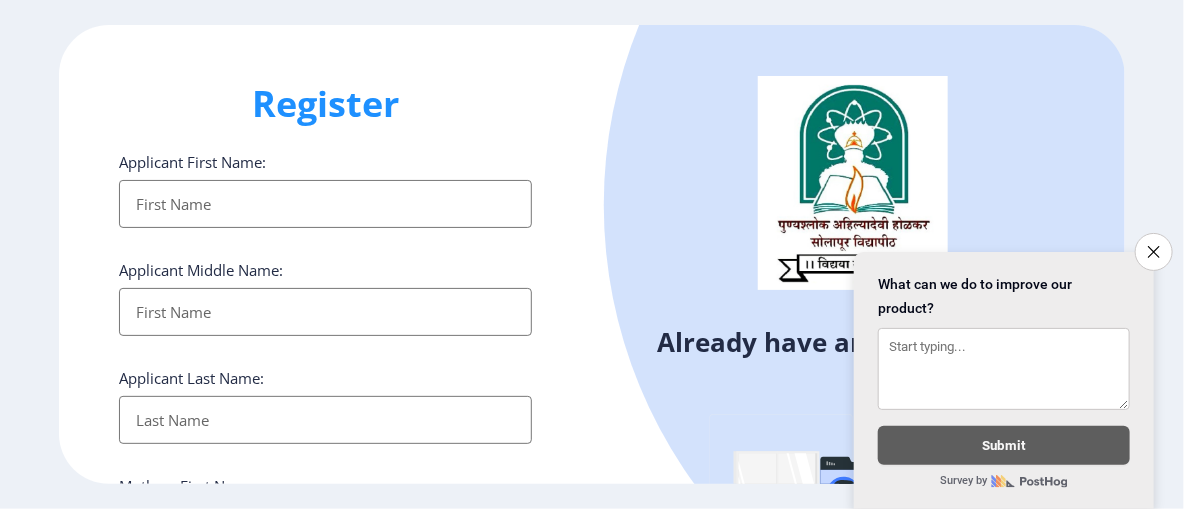 click on "Applicant First Name:" at bounding box center (325, 204) 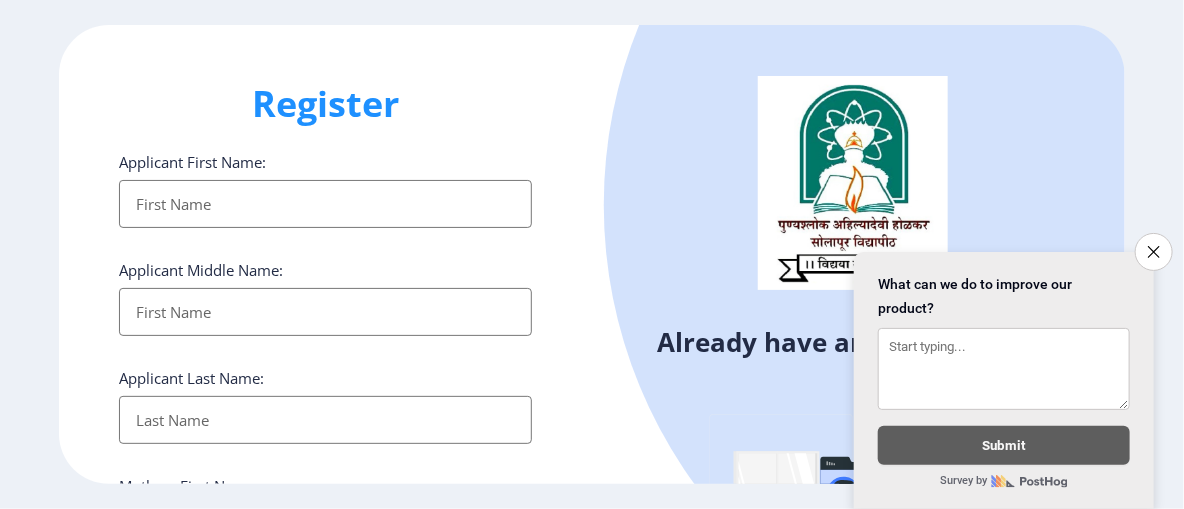 type on "[PERSON_NAME]" 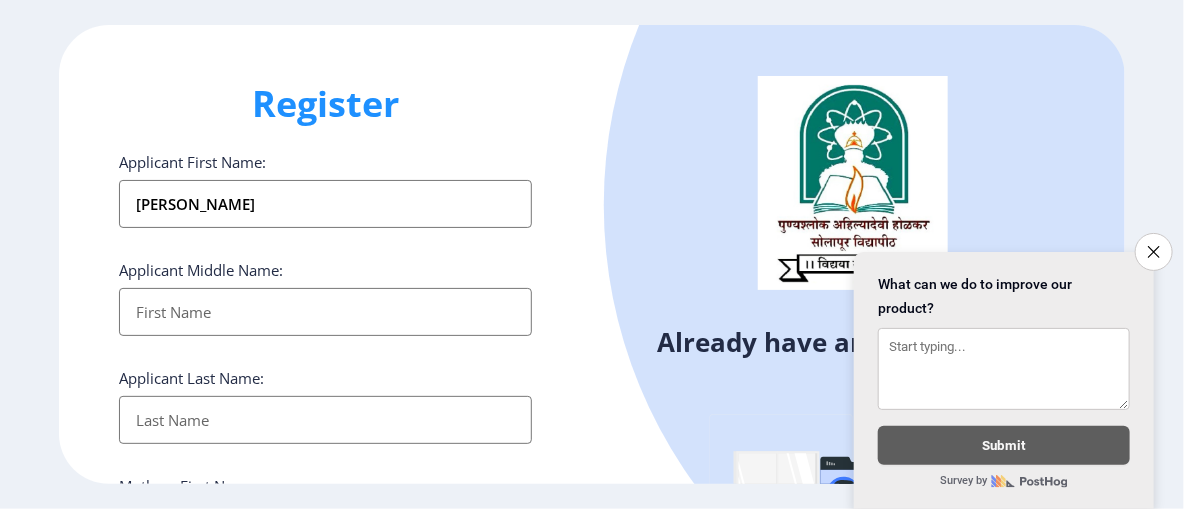 type on "[PERSON_NAME]" 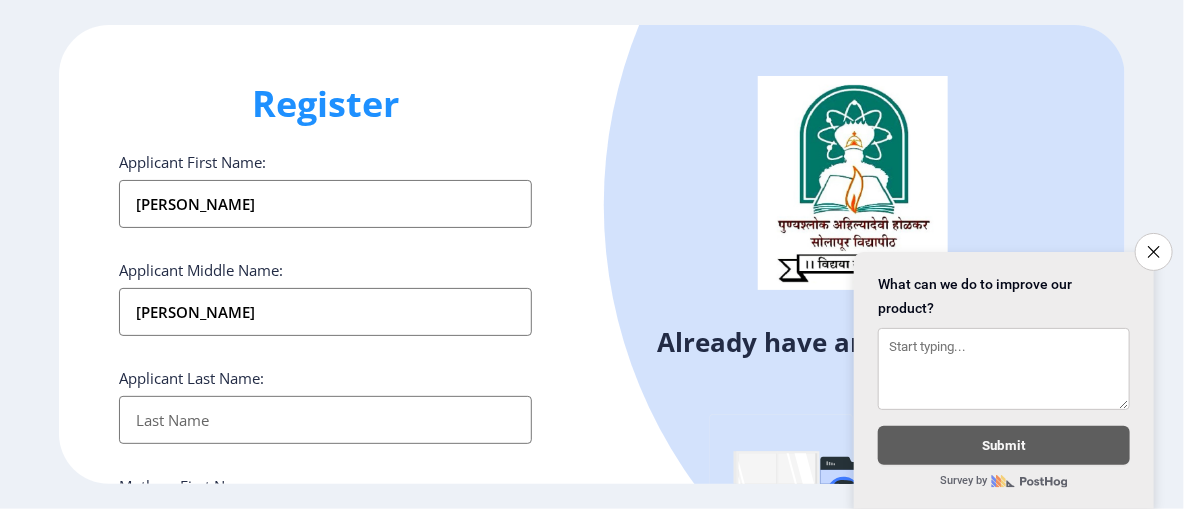 type on "Ghaytidak" 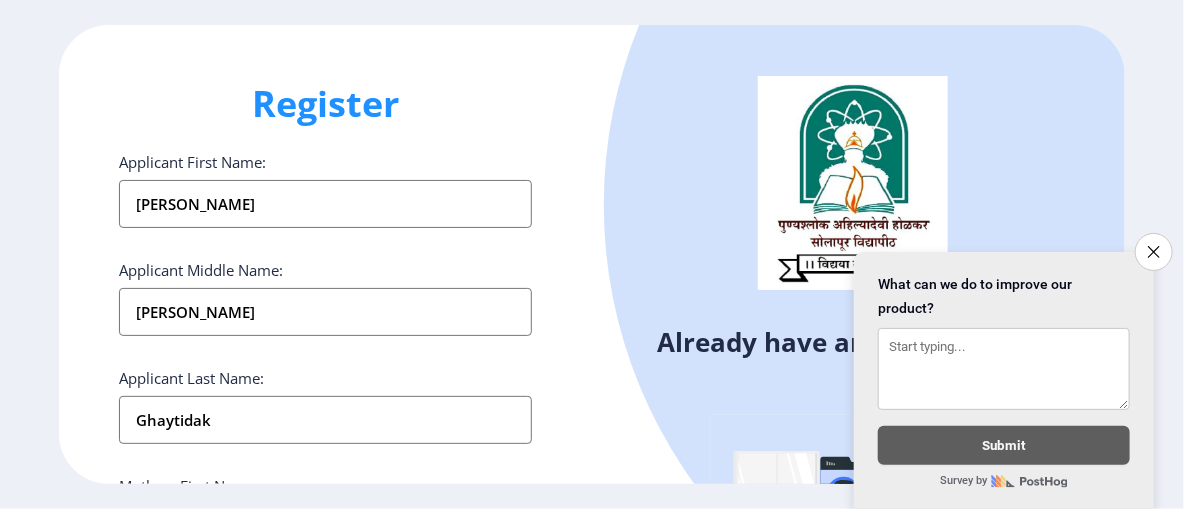 type on "Ghaytidak [PERSON_NAME] [PERSON_NAME]" 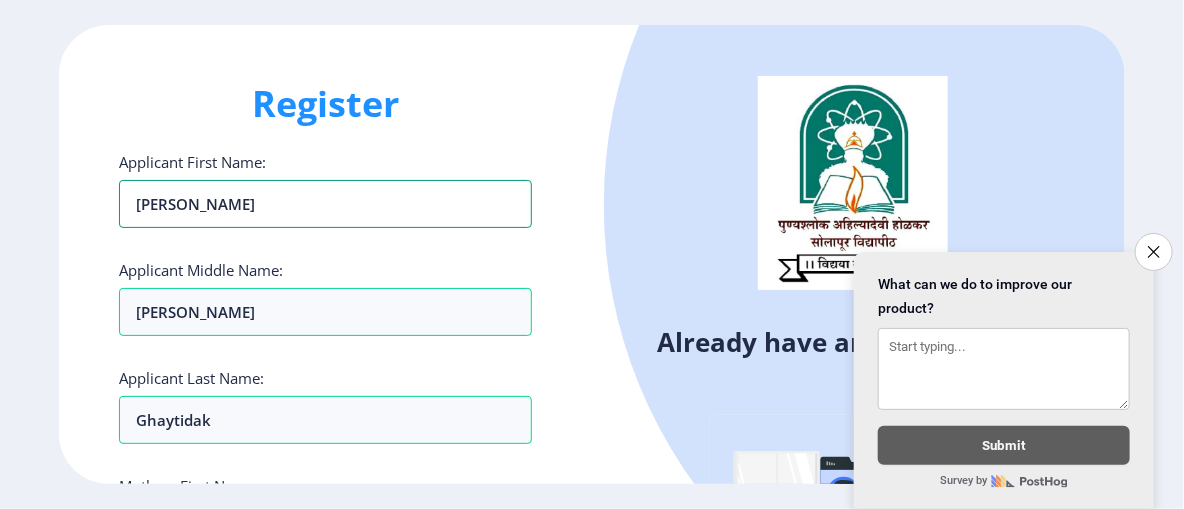 scroll, scrollTop: 62, scrollLeft: 0, axis: vertical 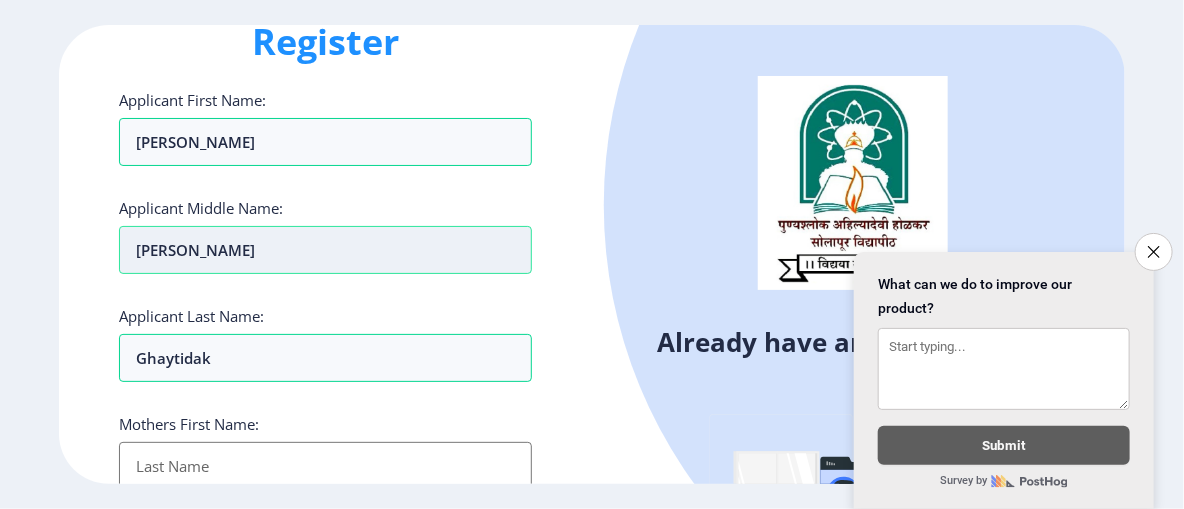 click on "[PERSON_NAME]" at bounding box center [325, 250] 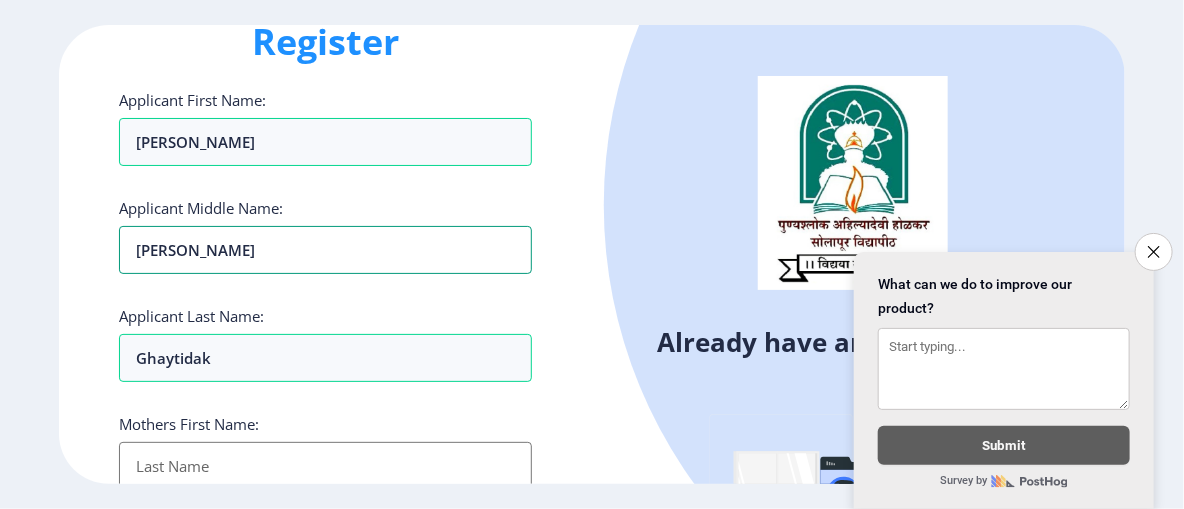 drag, startPoint x: 300, startPoint y: 245, endPoint x: 91, endPoint y: 251, distance: 209.0861 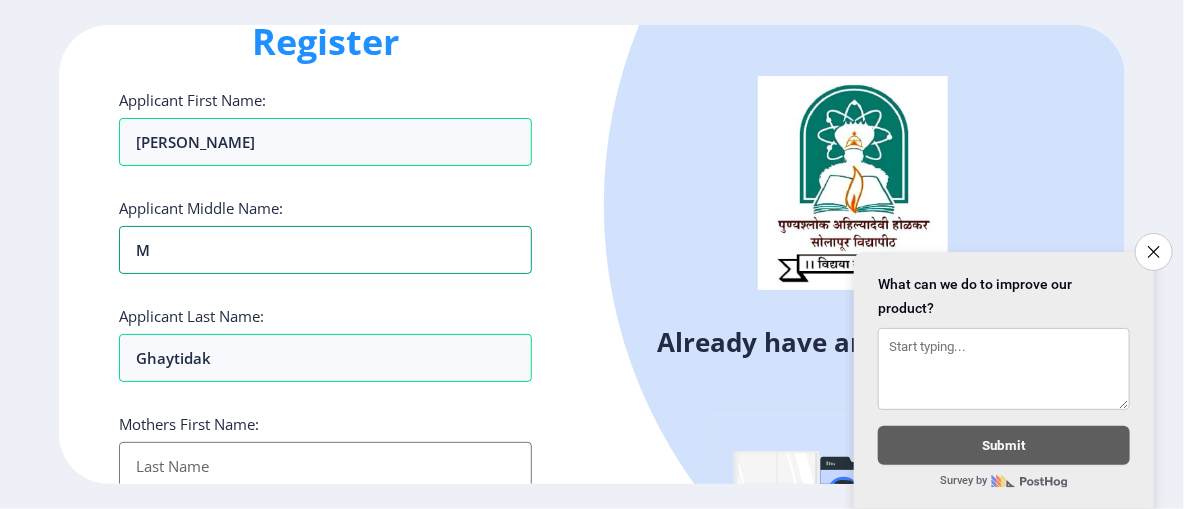 type on "Ma" 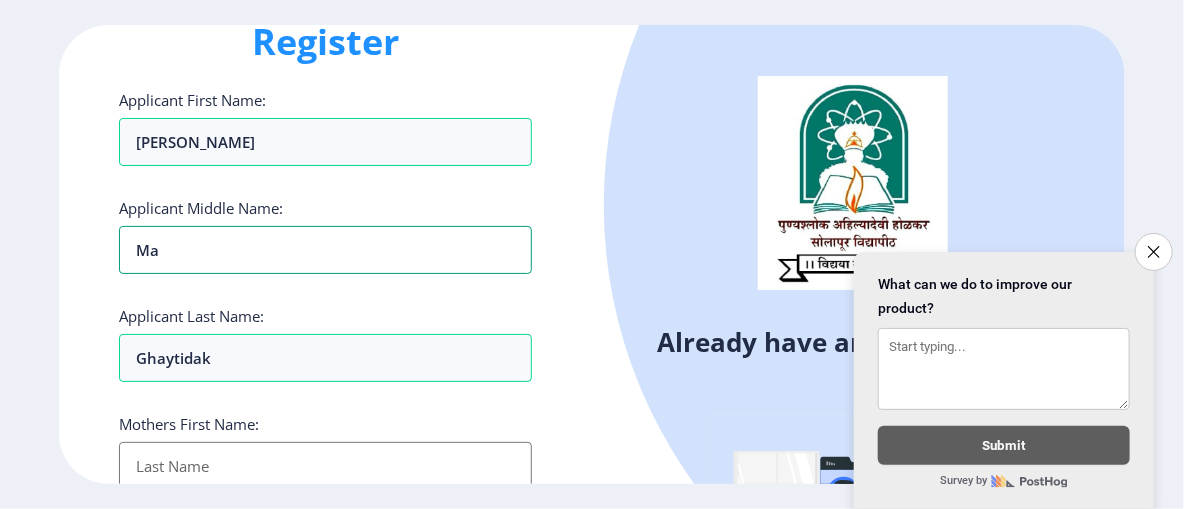 type on "Mar" 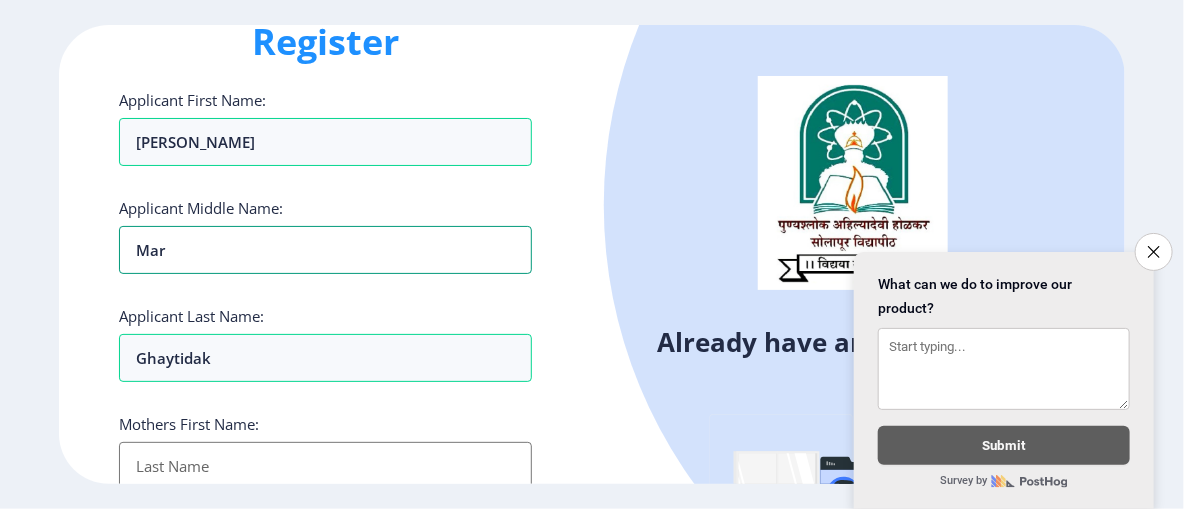 type on "Maru" 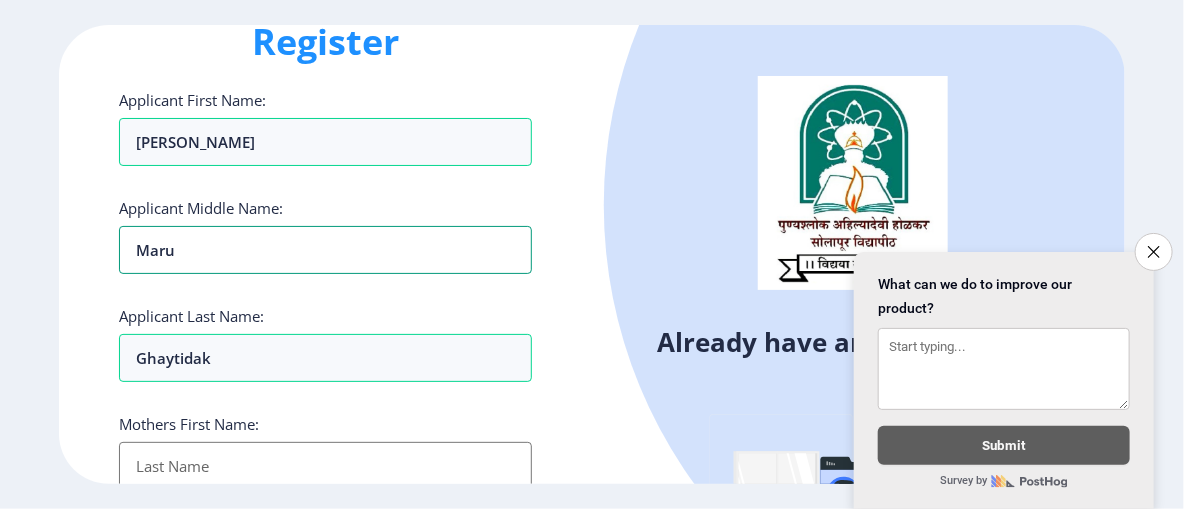 type on "[PERSON_NAME]" 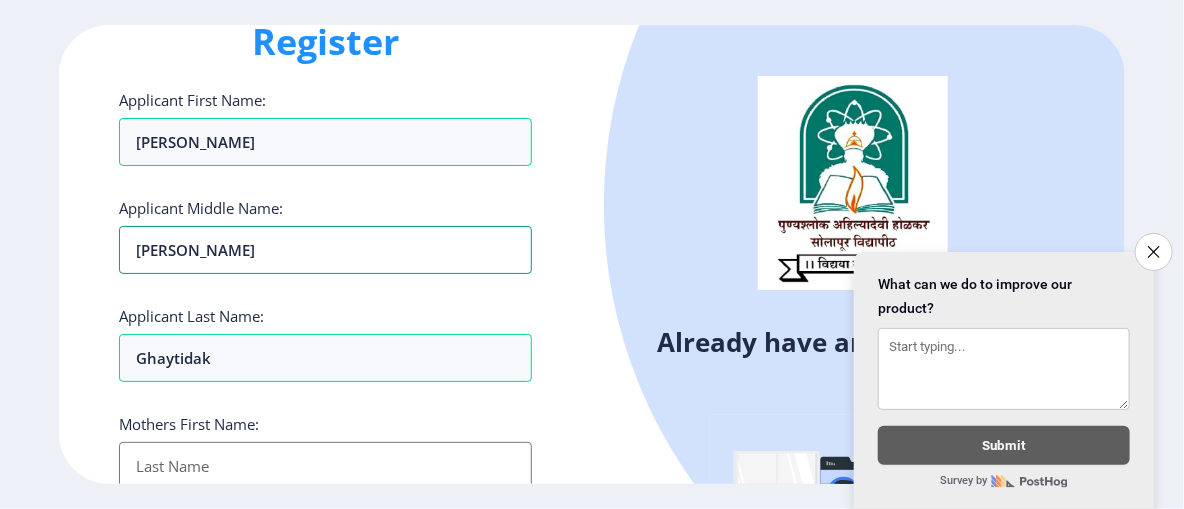 type on "Maruti" 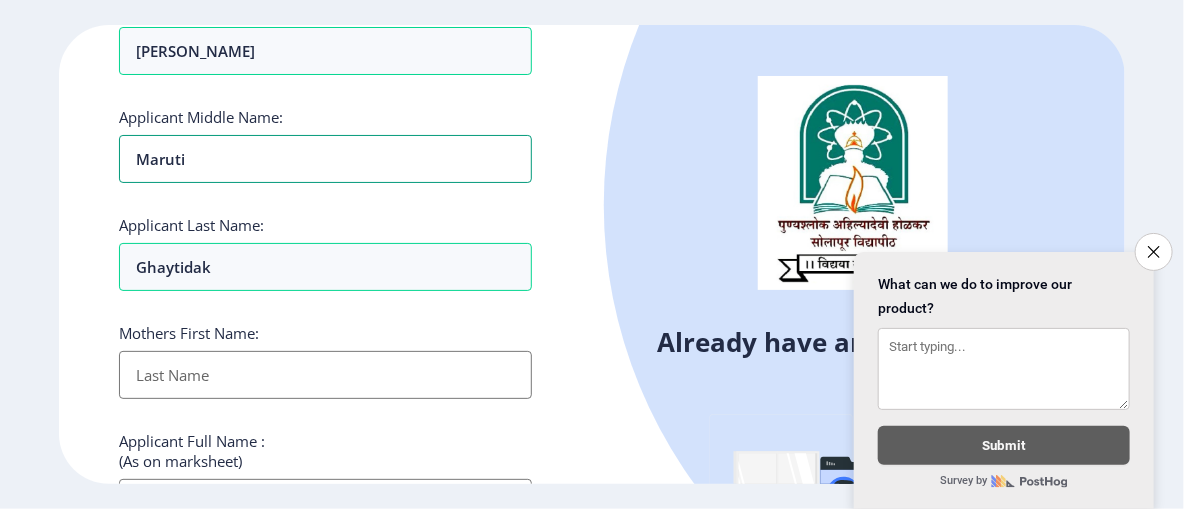 scroll, scrollTop: 157, scrollLeft: 0, axis: vertical 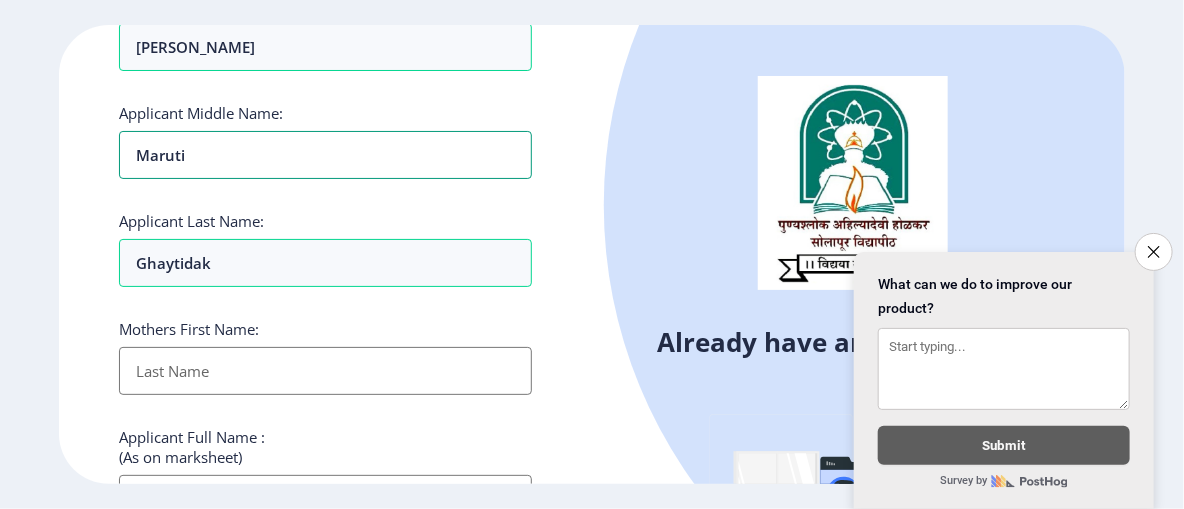 type on "Maruti" 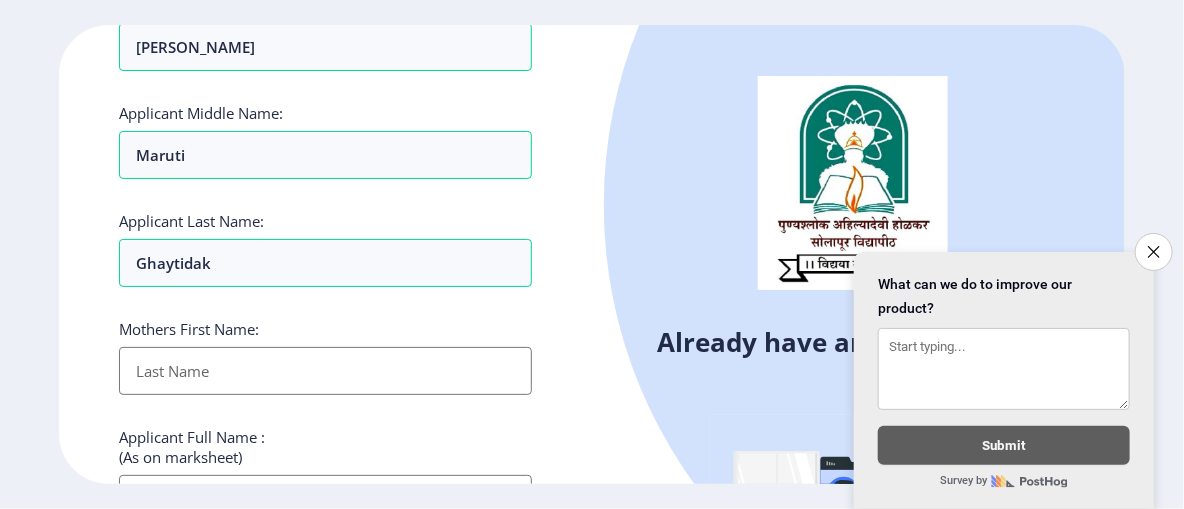 click on "Applicant First Name:" at bounding box center [325, 371] 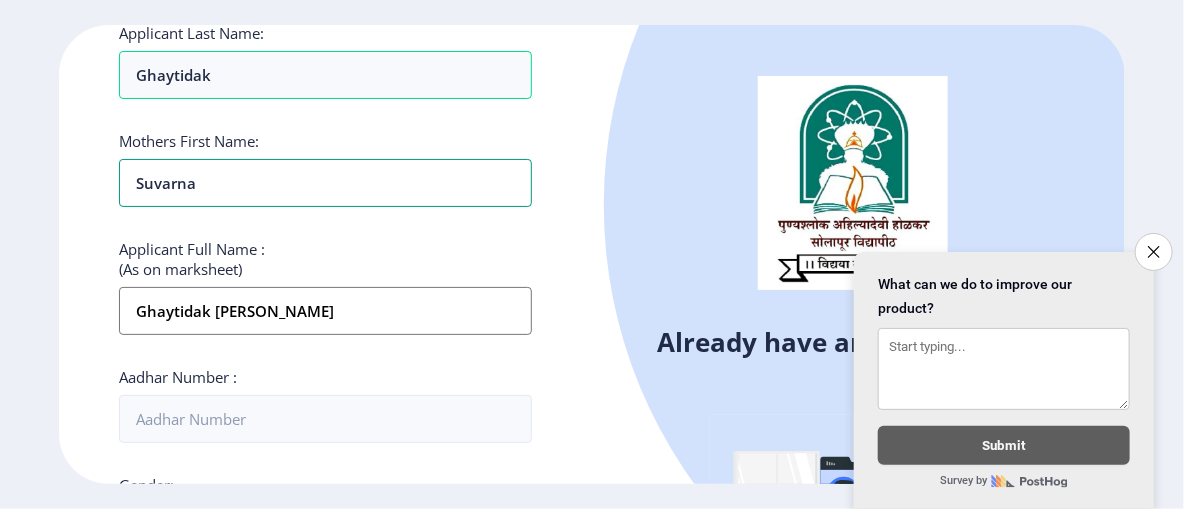 scroll, scrollTop: 347, scrollLeft: 0, axis: vertical 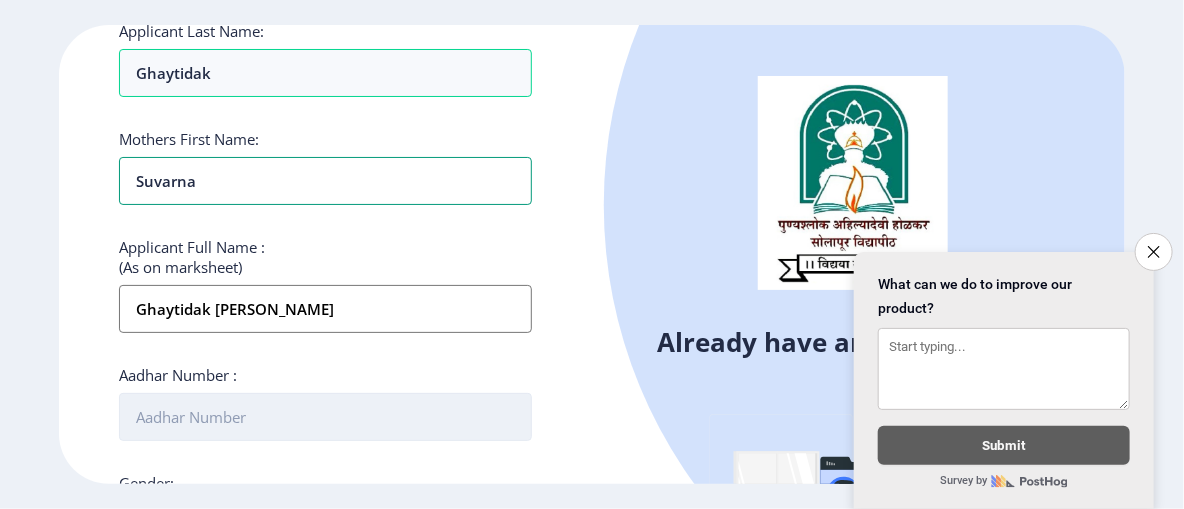 type on "Suvarna" 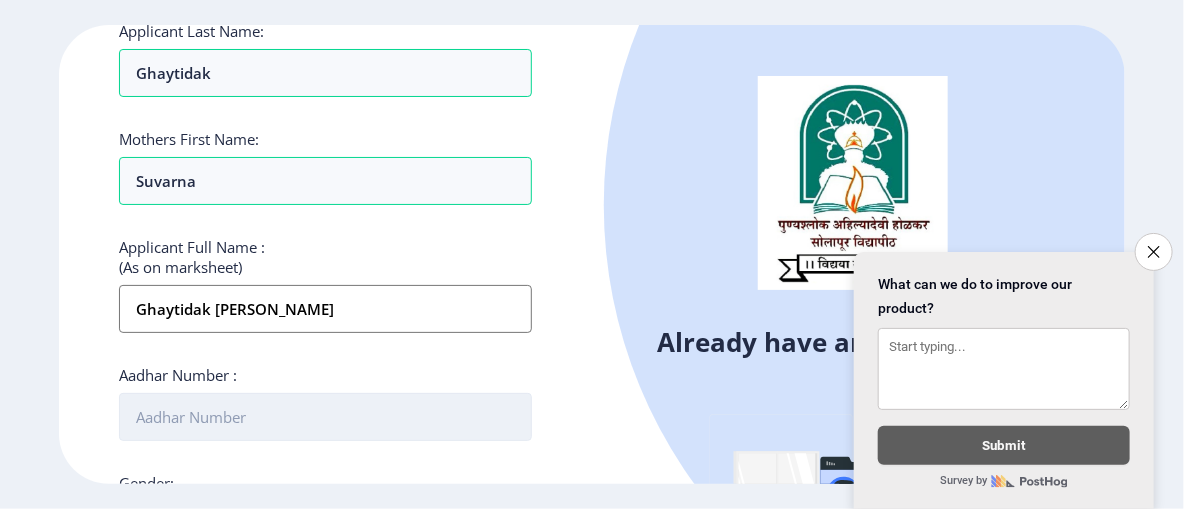 click on "Aadhar Number :" at bounding box center (325, 417) 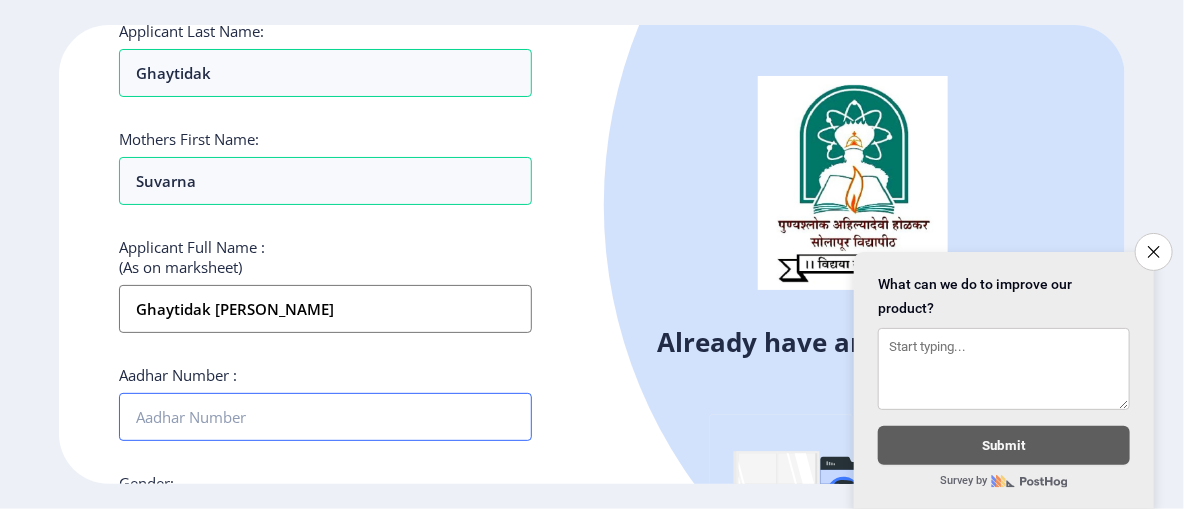type on "264724782588" 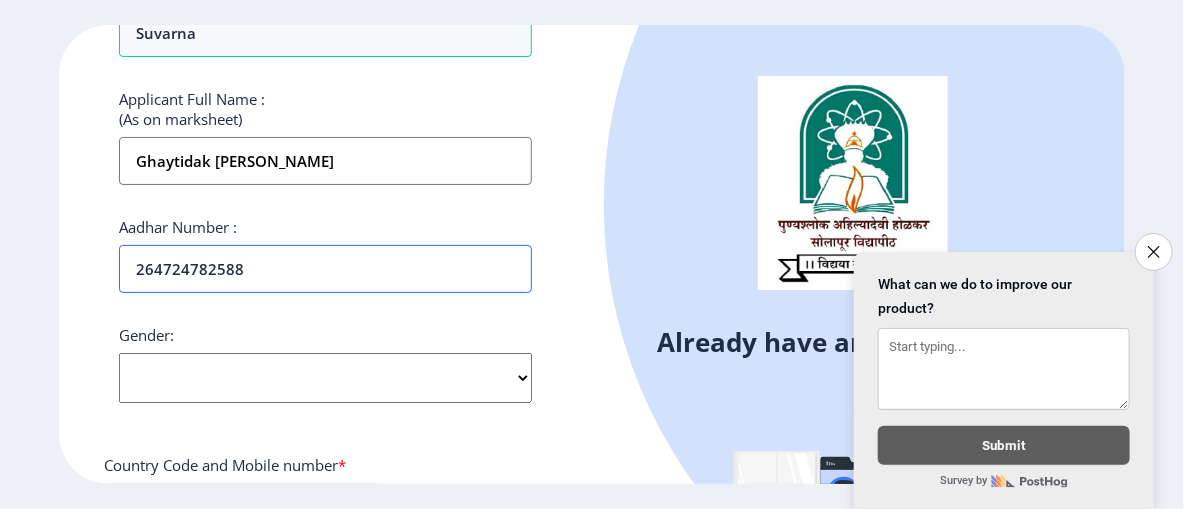 scroll, scrollTop: 499, scrollLeft: 0, axis: vertical 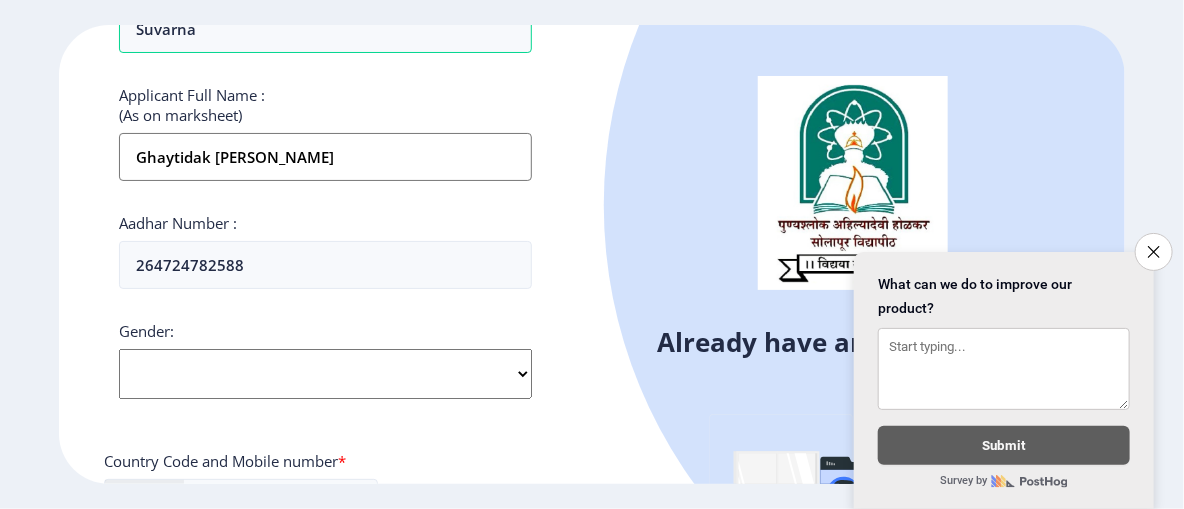 click on "Select Gender [DEMOGRAPHIC_DATA] [DEMOGRAPHIC_DATA] Other" 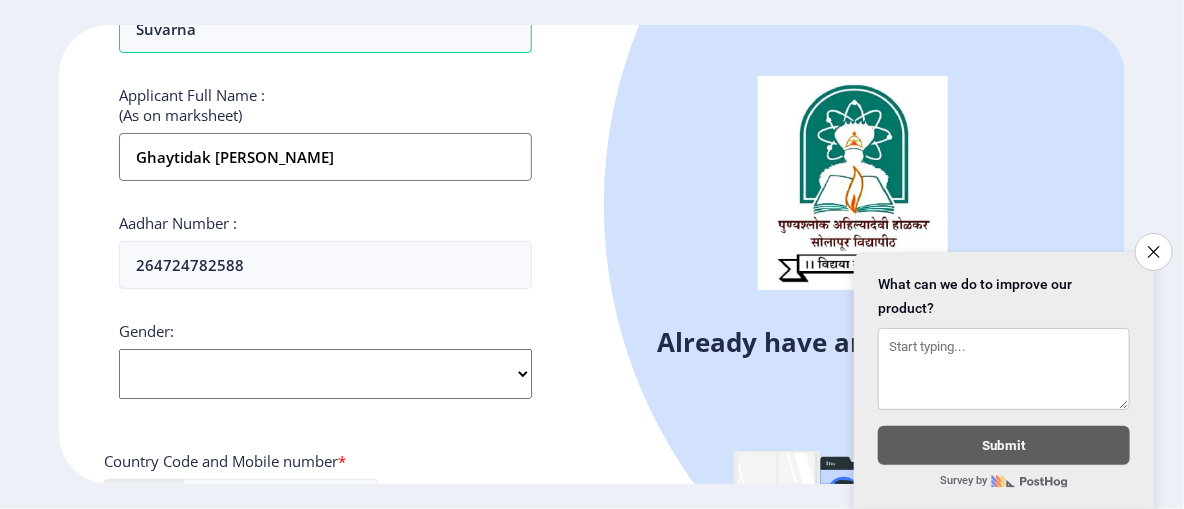 select on "[DEMOGRAPHIC_DATA]" 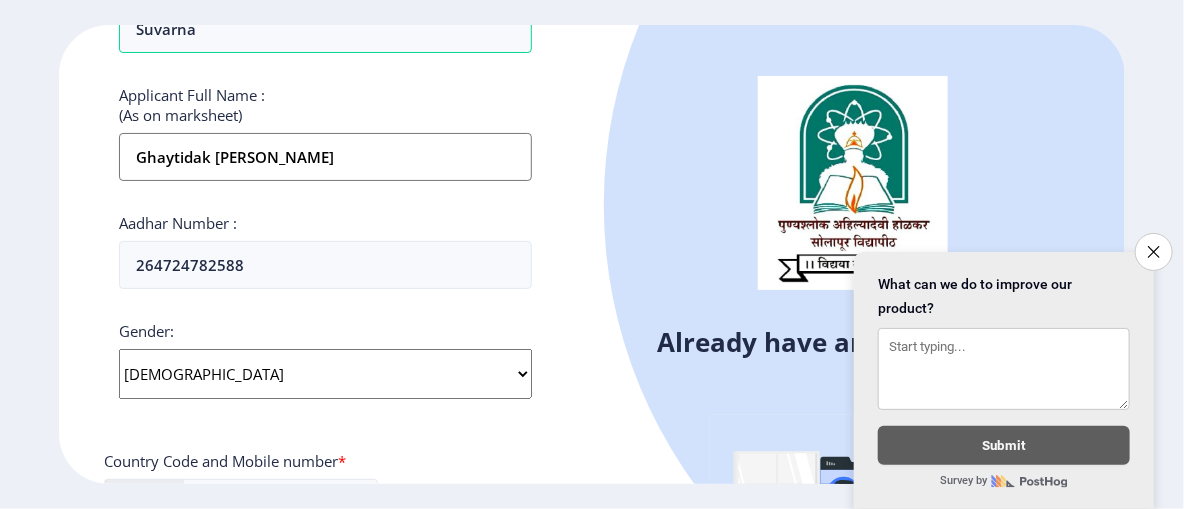 click on "Select Gender [DEMOGRAPHIC_DATA] [DEMOGRAPHIC_DATA] Other" 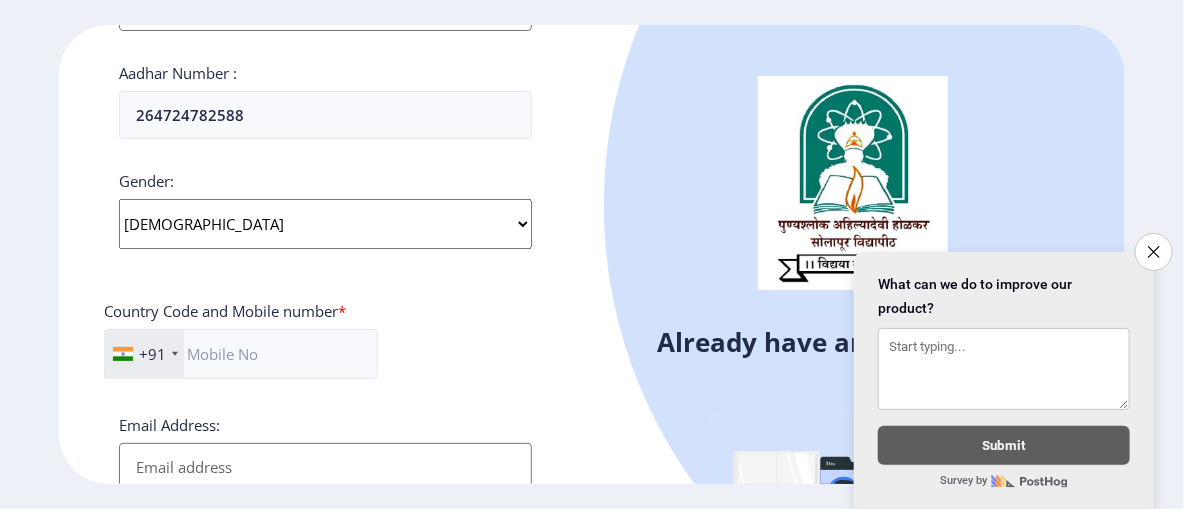 scroll, scrollTop: 654, scrollLeft: 0, axis: vertical 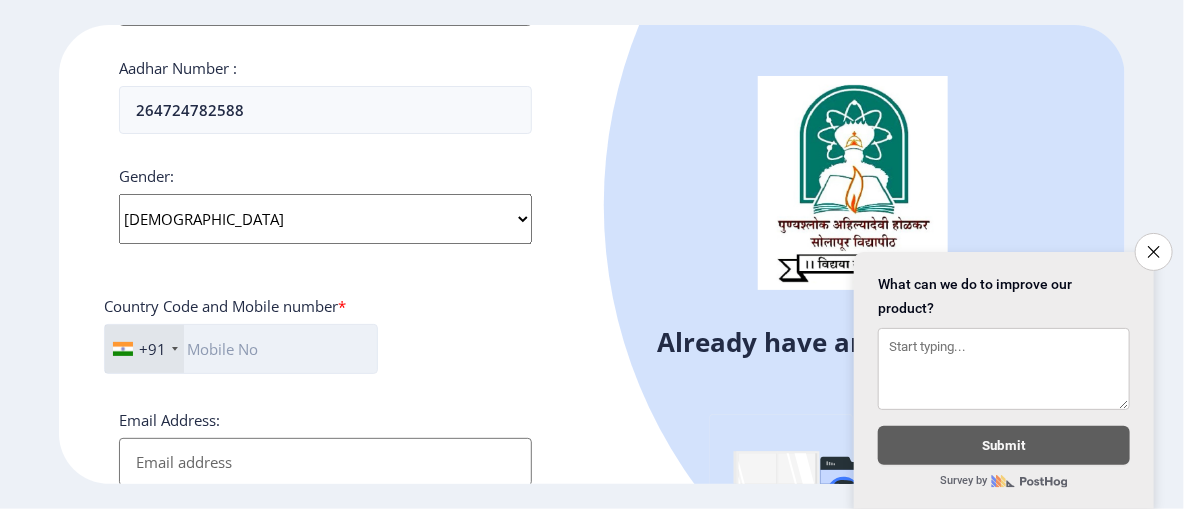 click 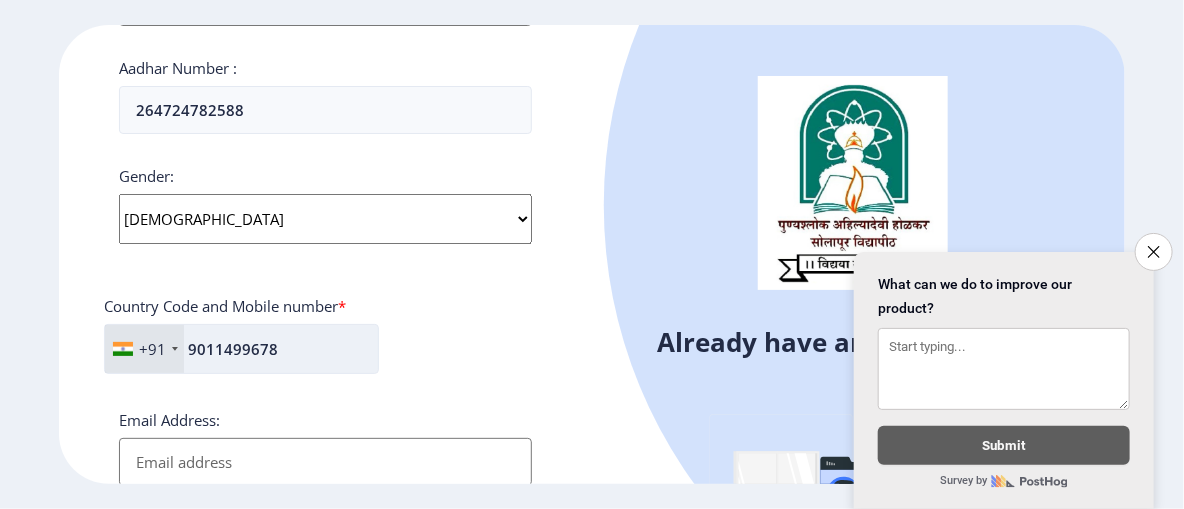 scroll, scrollTop: 717, scrollLeft: 0, axis: vertical 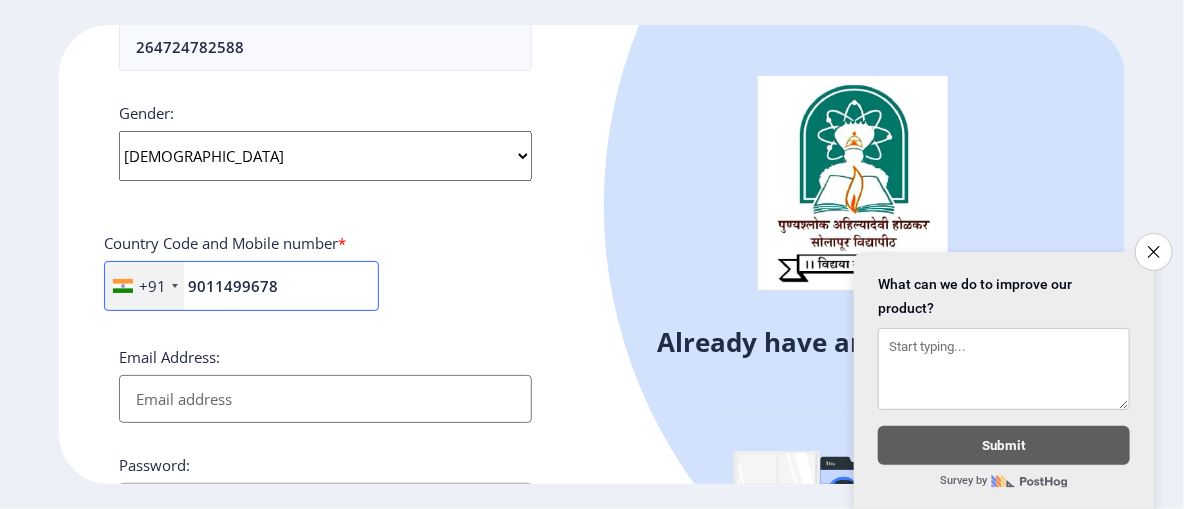type on "9011499678" 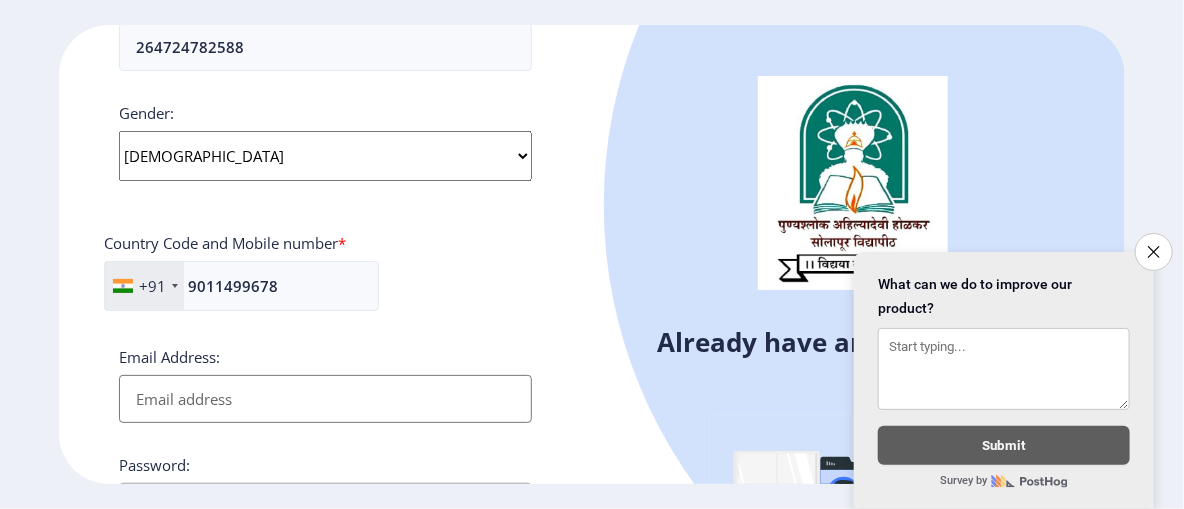 click on "Email Address:" at bounding box center [325, 399] 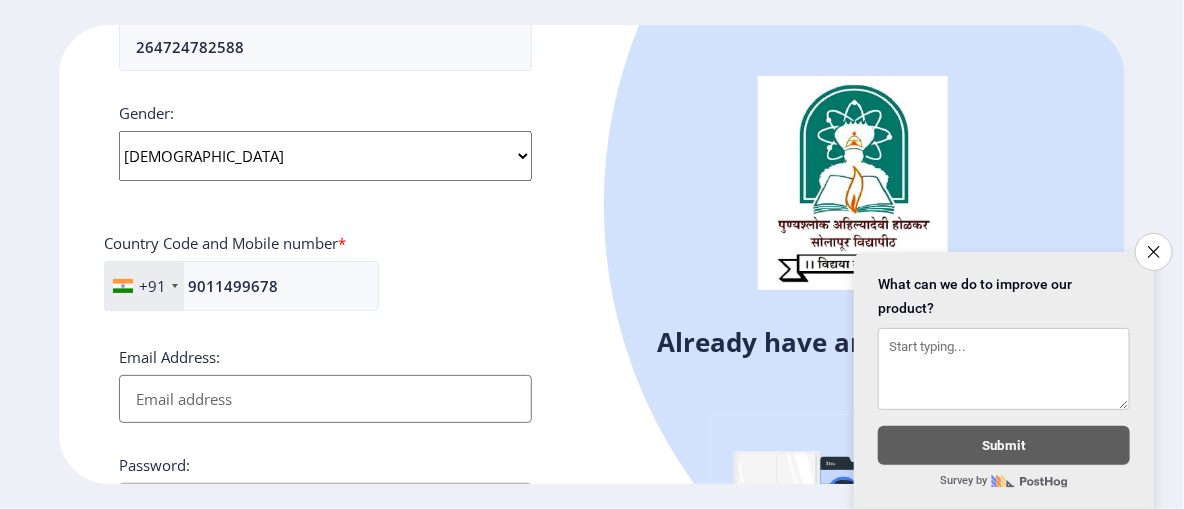 type on "[EMAIL_ADDRESS][DOMAIN_NAME]" 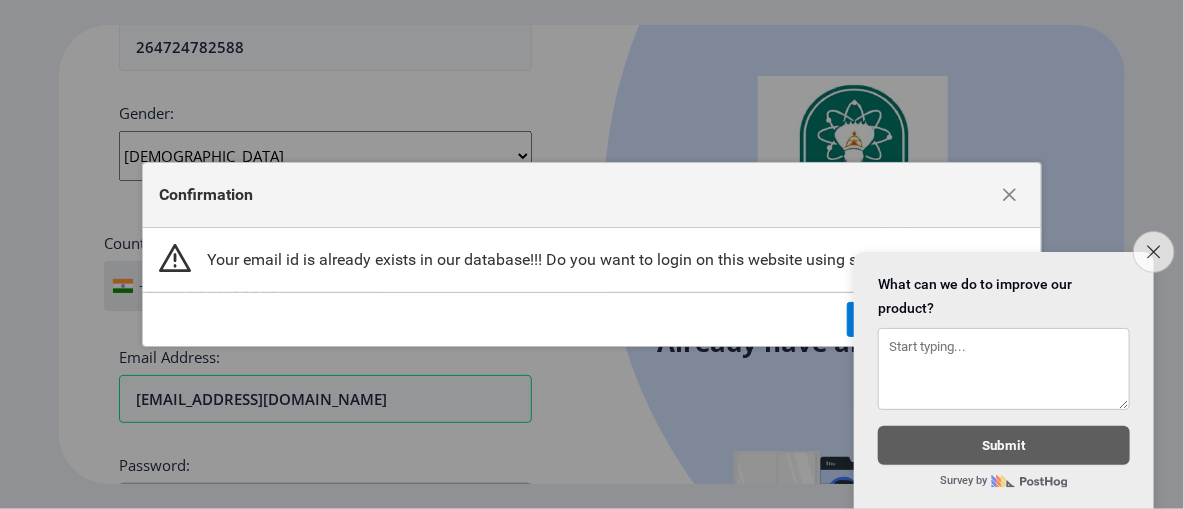 click on "Close survey" at bounding box center (1154, 252) 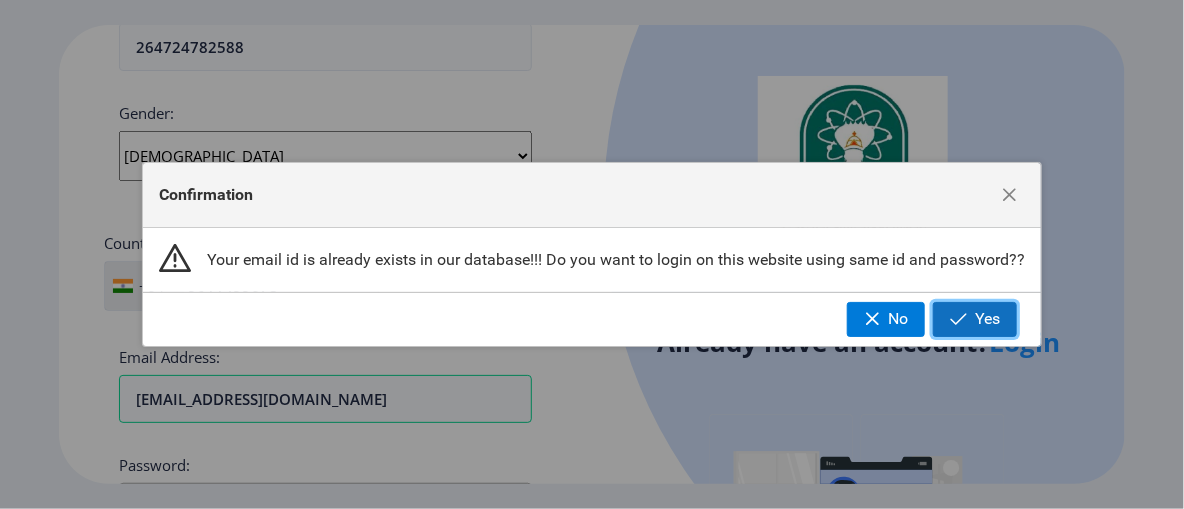 click 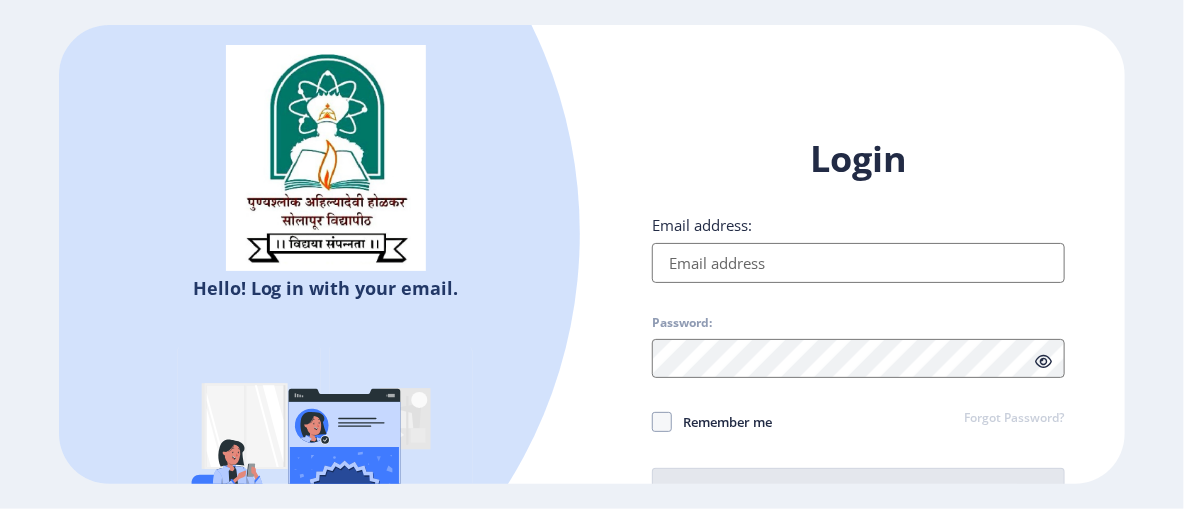 click on "Email address:" at bounding box center [858, 263] 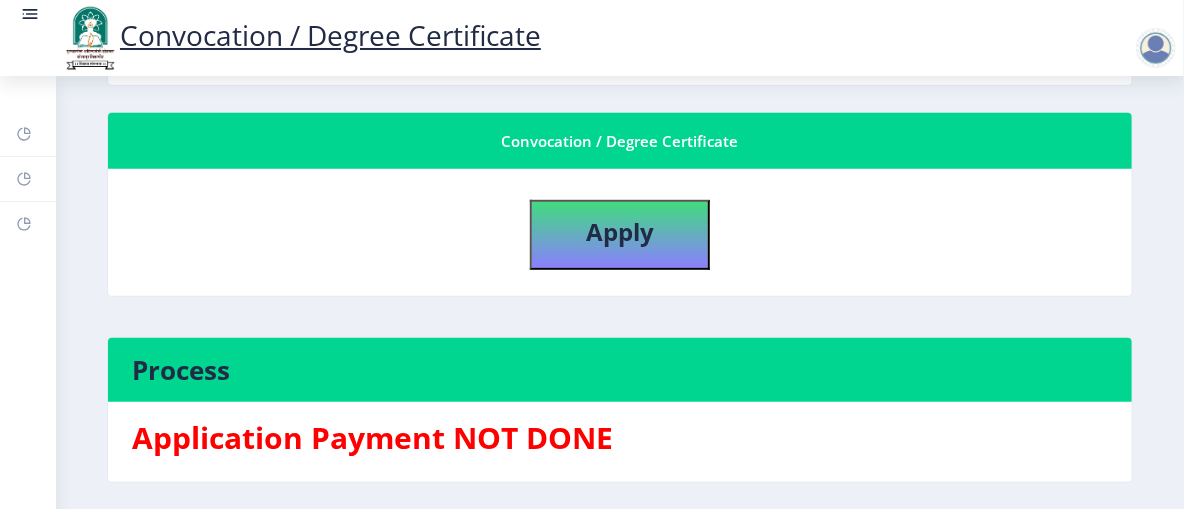 scroll, scrollTop: 353, scrollLeft: 0, axis: vertical 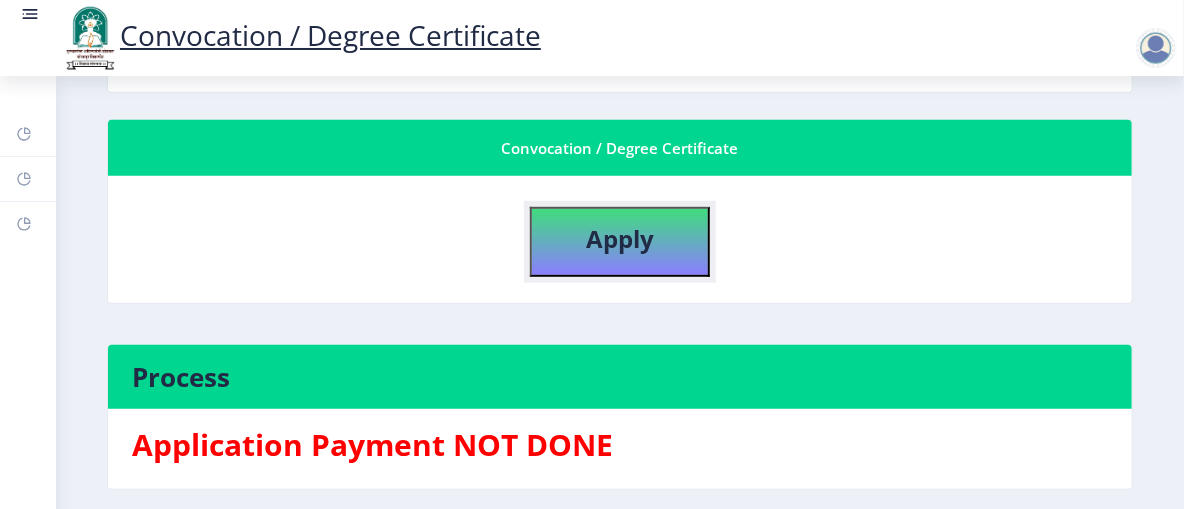 drag, startPoint x: 626, startPoint y: 230, endPoint x: 631, endPoint y: 217, distance: 13.928389 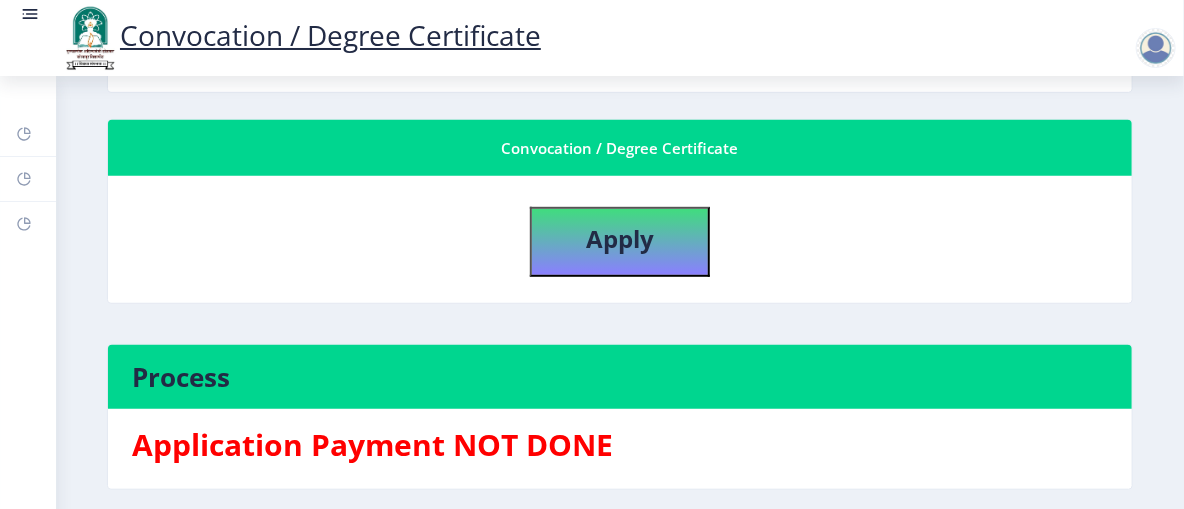 select 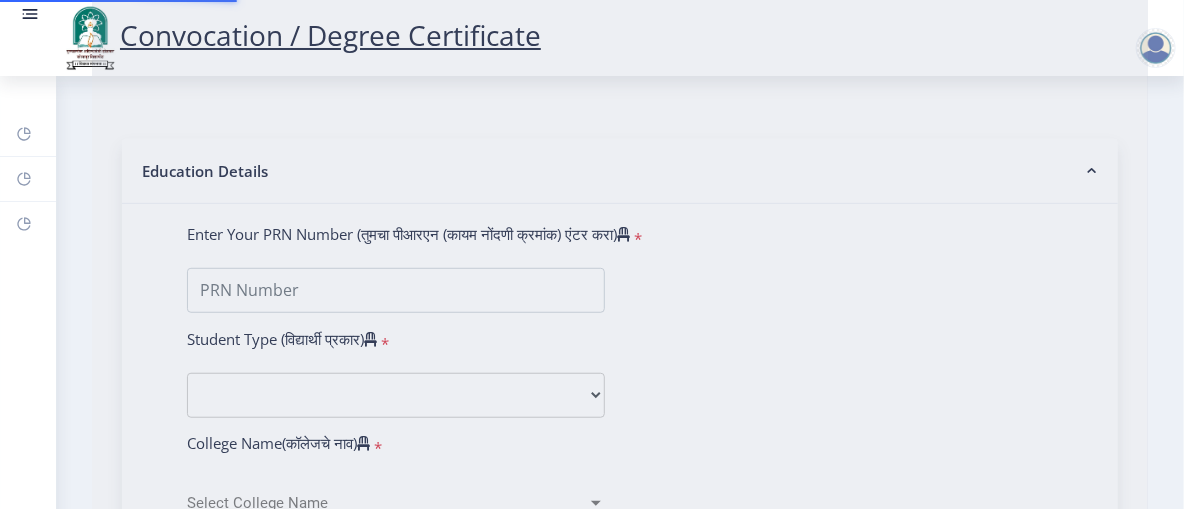 scroll, scrollTop: 0, scrollLeft: 0, axis: both 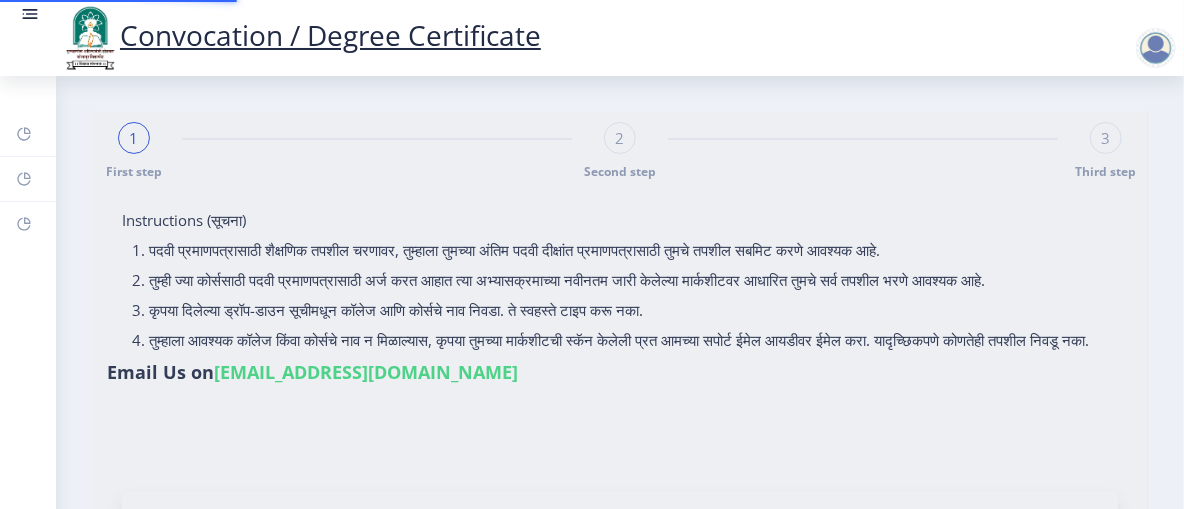 type on "[PERSON_NAME]" 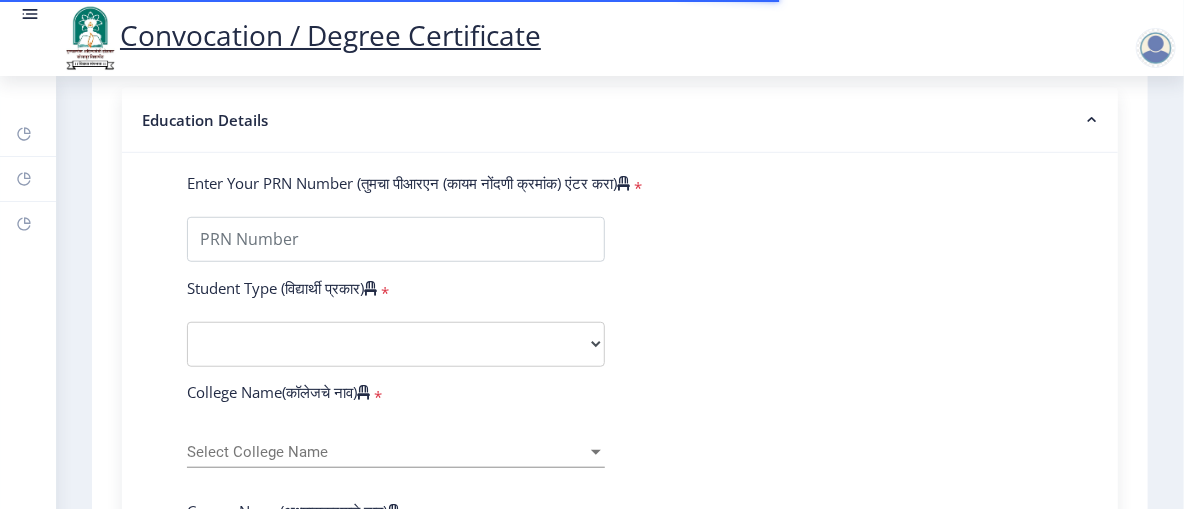 scroll, scrollTop: 404, scrollLeft: 0, axis: vertical 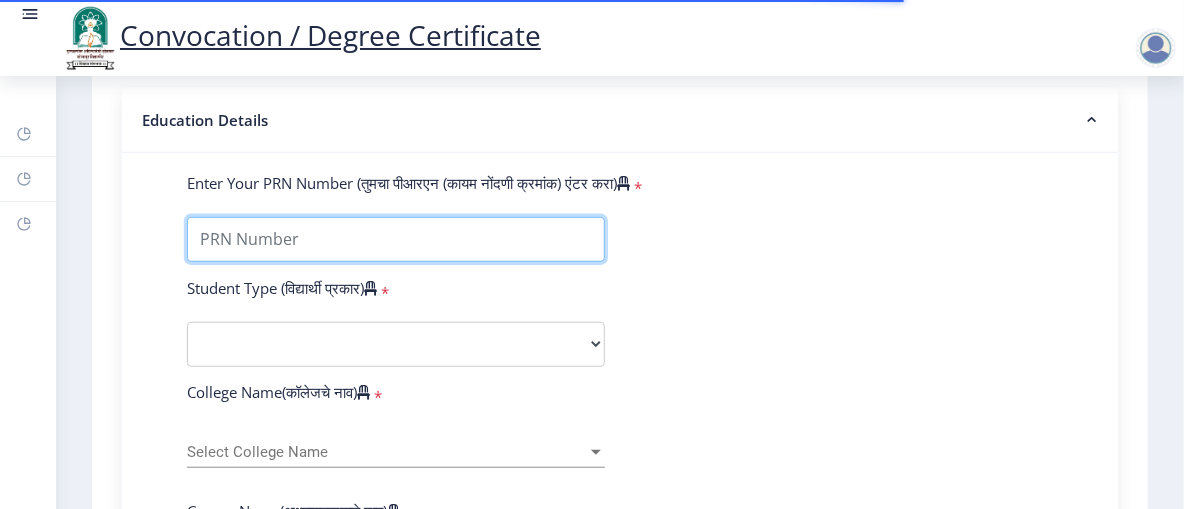 click on "Enter Your PRN Number (तुमचा पीआरएन (कायम नोंदणी क्रमांक) एंटर करा)" at bounding box center [396, 239] 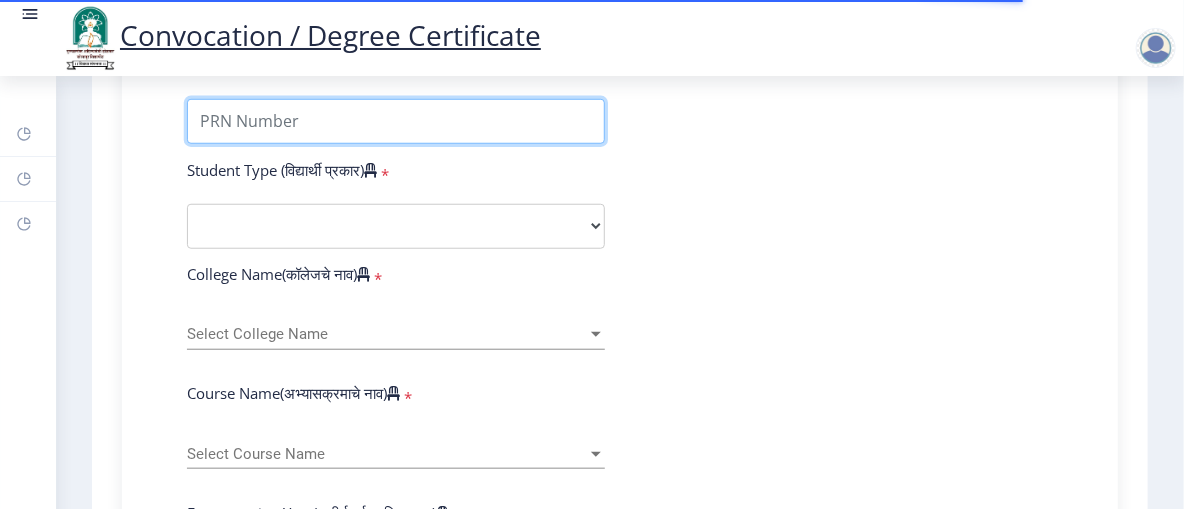 scroll, scrollTop: 526, scrollLeft: 0, axis: vertical 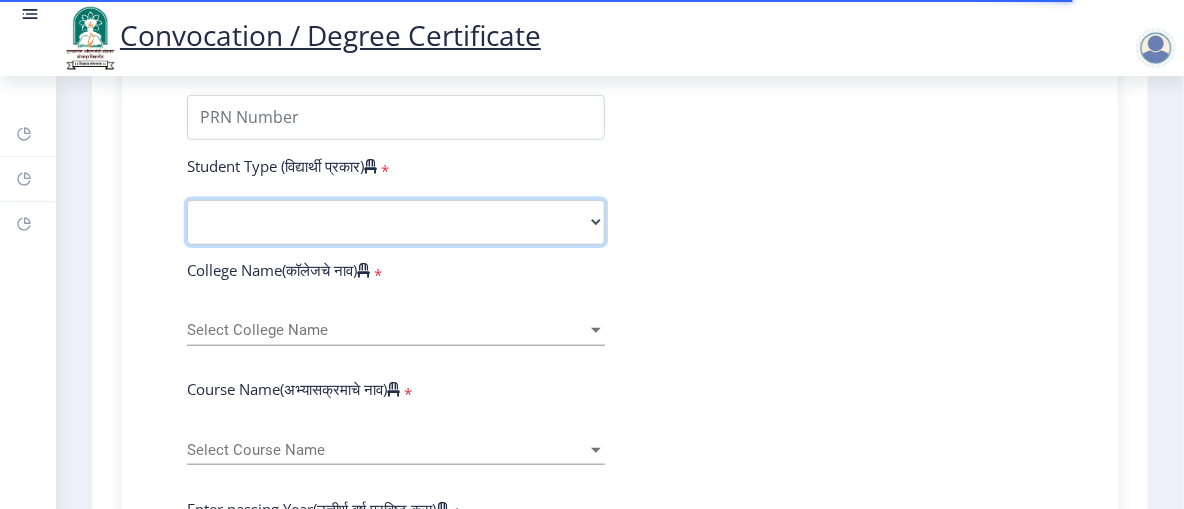 click on "Select Student Type Regular External" at bounding box center (396, 222) 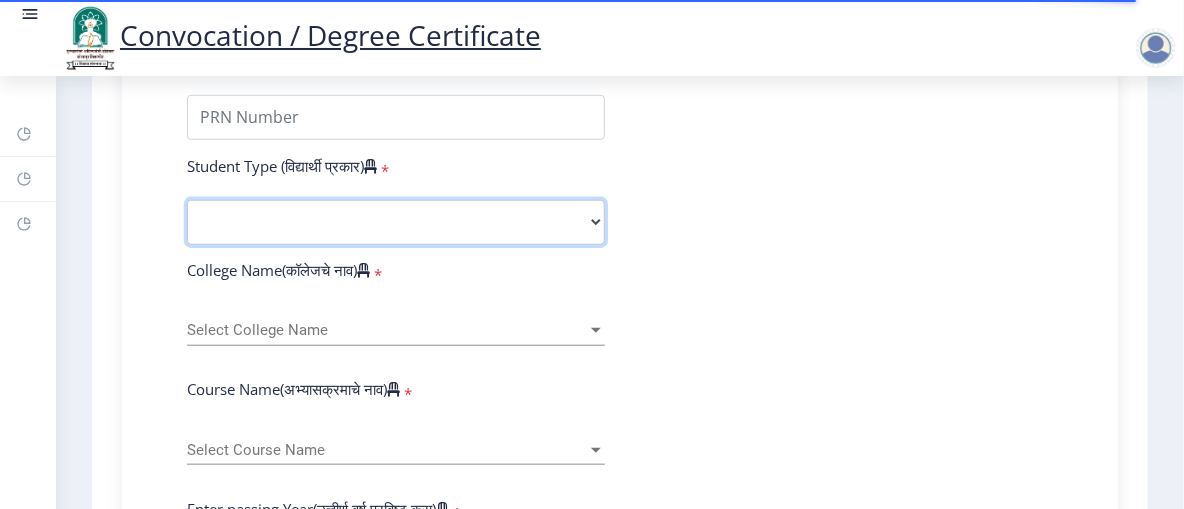 select on "Regular" 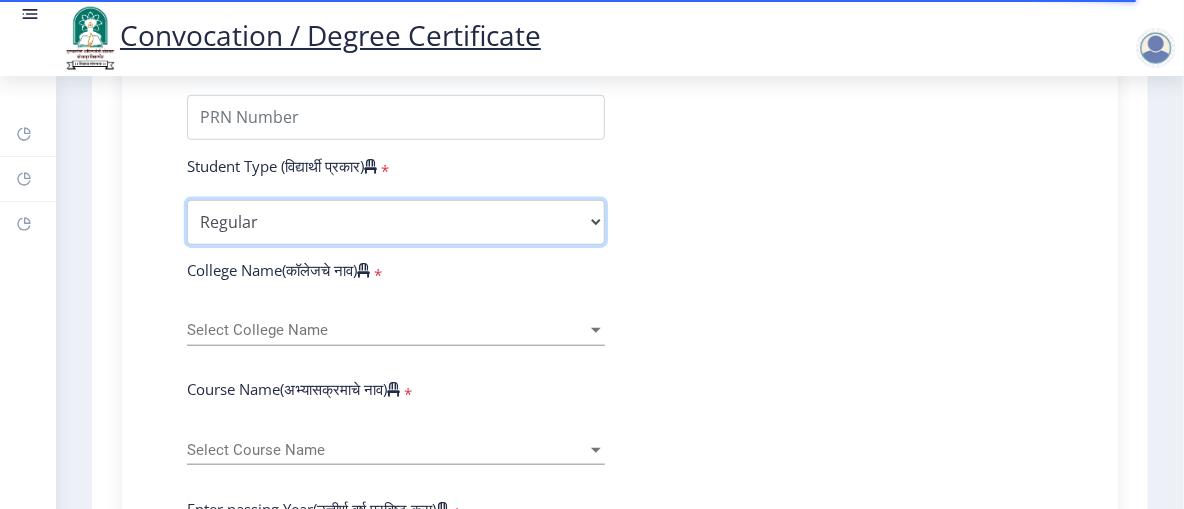 click on "Select Student Type Regular External" at bounding box center (396, 222) 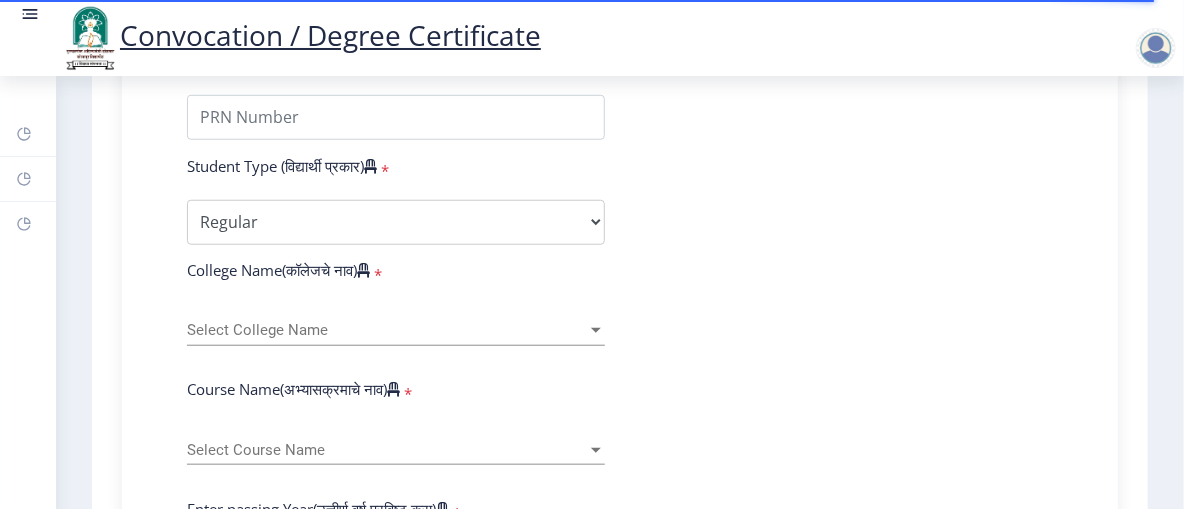 click on "Select College Name Select College Name" 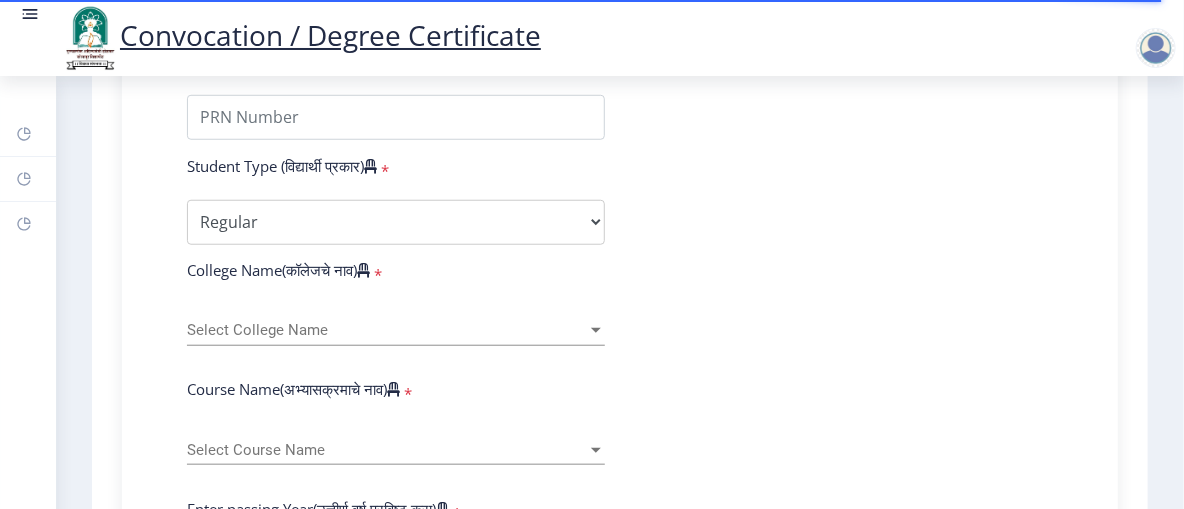 click on "Select College Name" at bounding box center [387, 330] 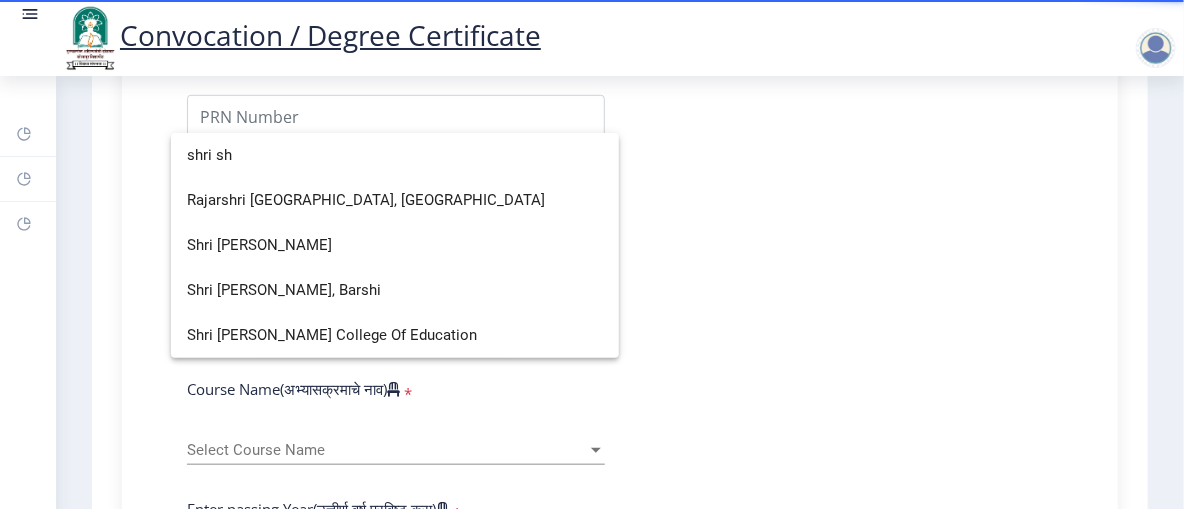 scroll, scrollTop: 0, scrollLeft: 0, axis: both 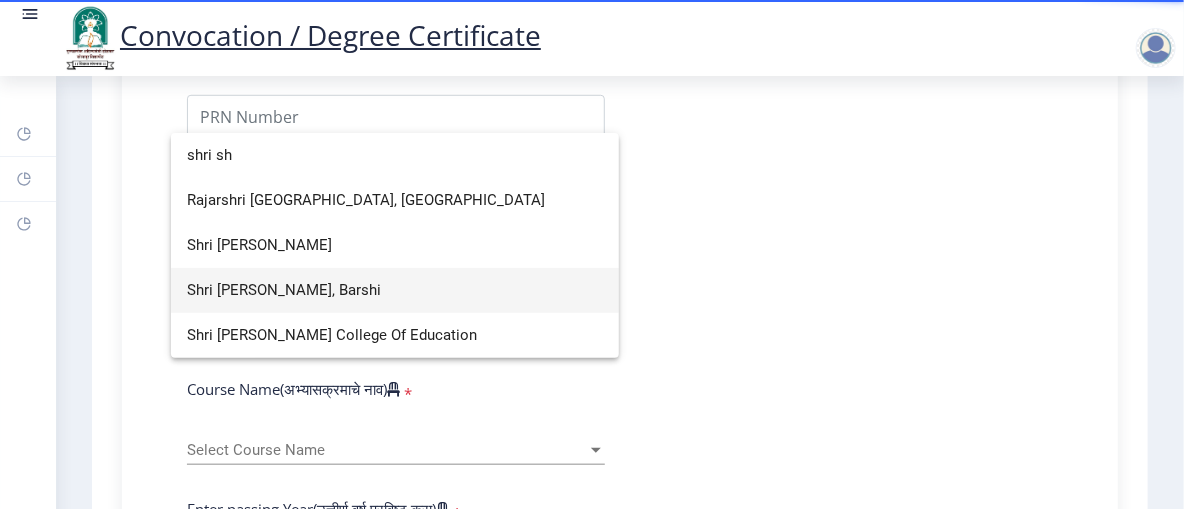 type on "shri sh" 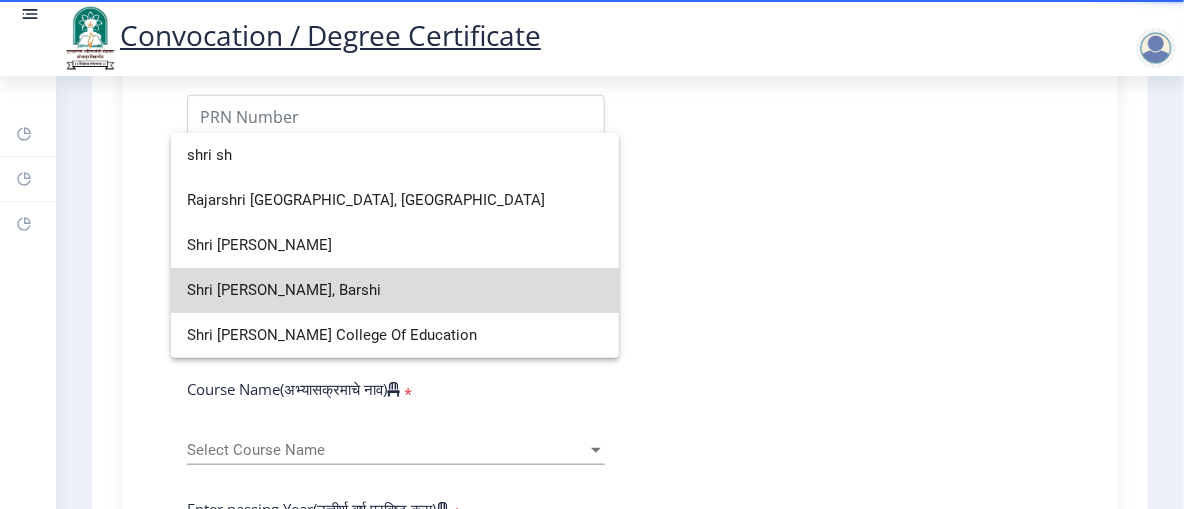 click on "Shri [PERSON_NAME], Barshi" at bounding box center [395, 290] 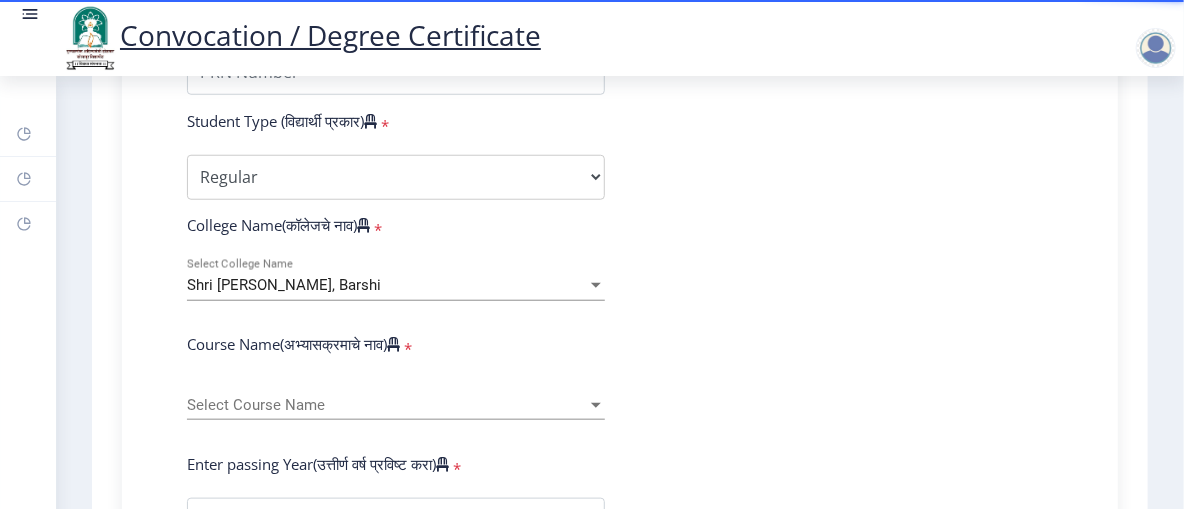 scroll, scrollTop: 583, scrollLeft: 0, axis: vertical 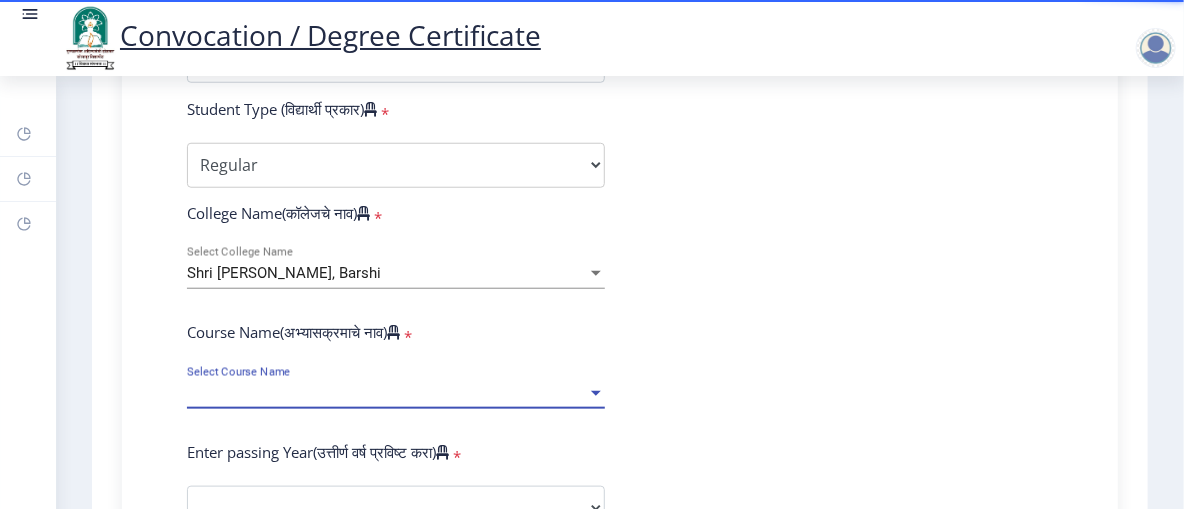 click on "Select Course Name" at bounding box center [387, 393] 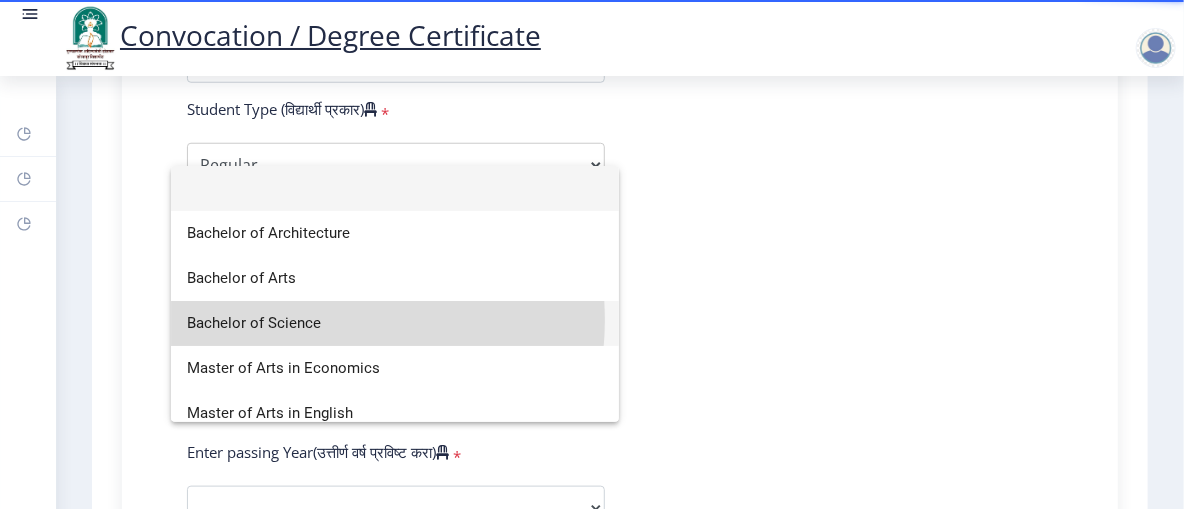 click on "Bachelor of Science" at bounding box center (395, 323) 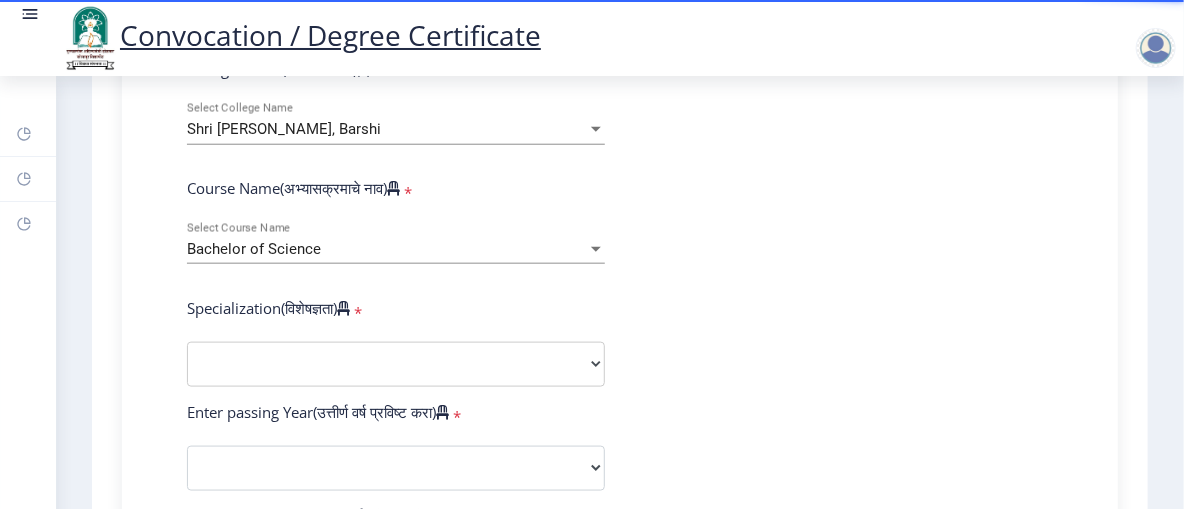 scroll, scrollTop: 730, scrollLeft: 0, axis: vertical 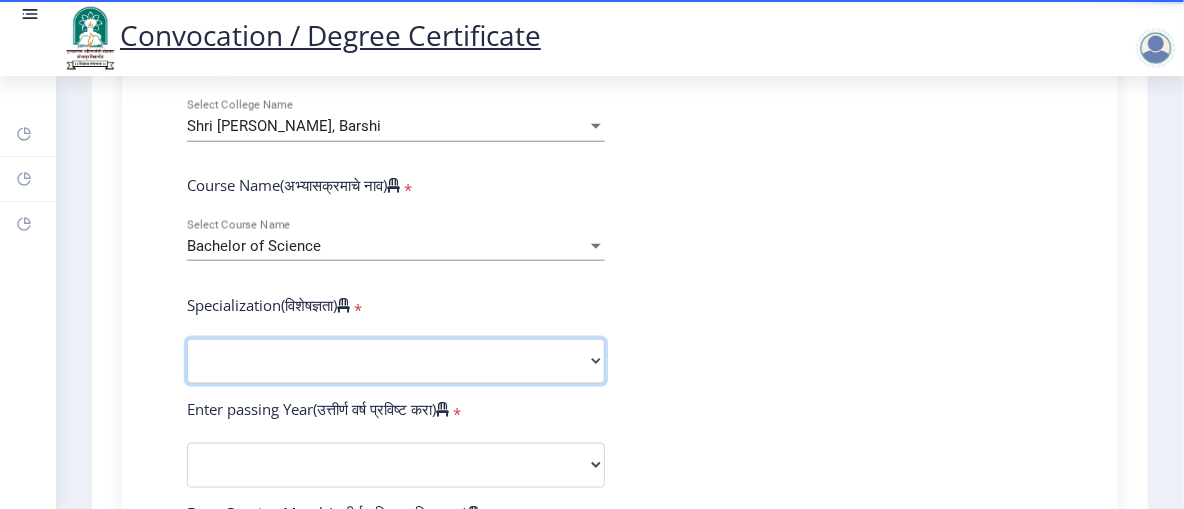 click on "Specialization Botany Chemistry Computer Science Electronics Geology Mathematics Microbiology Physics Statistics Zoology Other" at bounding box center (396, 361) 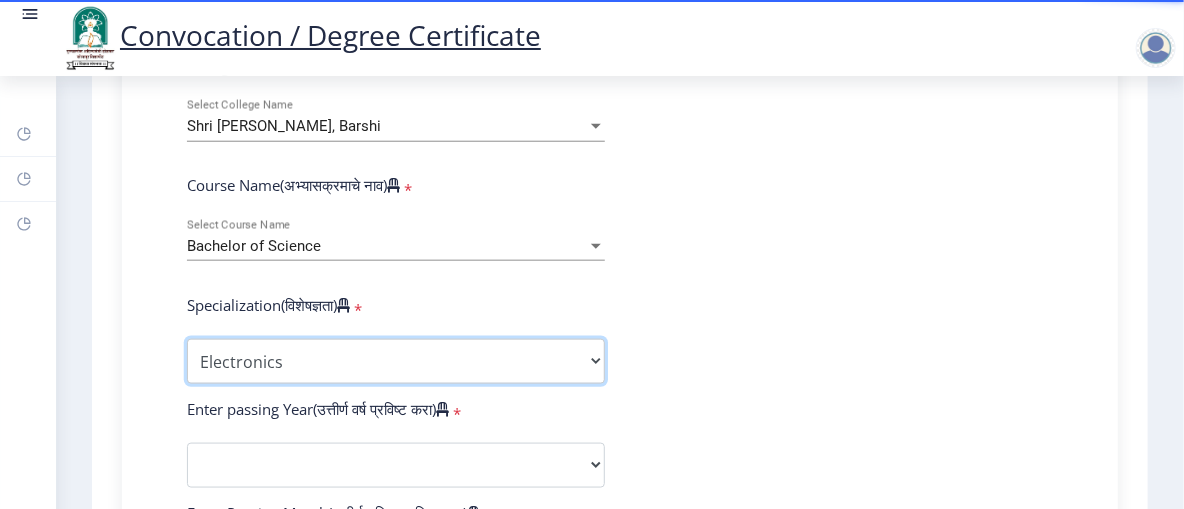click on "Specialization Botany Chemistry Computer Science Electronics Geology Mathematics Microbiology Physics Statistics Zoology Other" at bounding box center (396, 361) 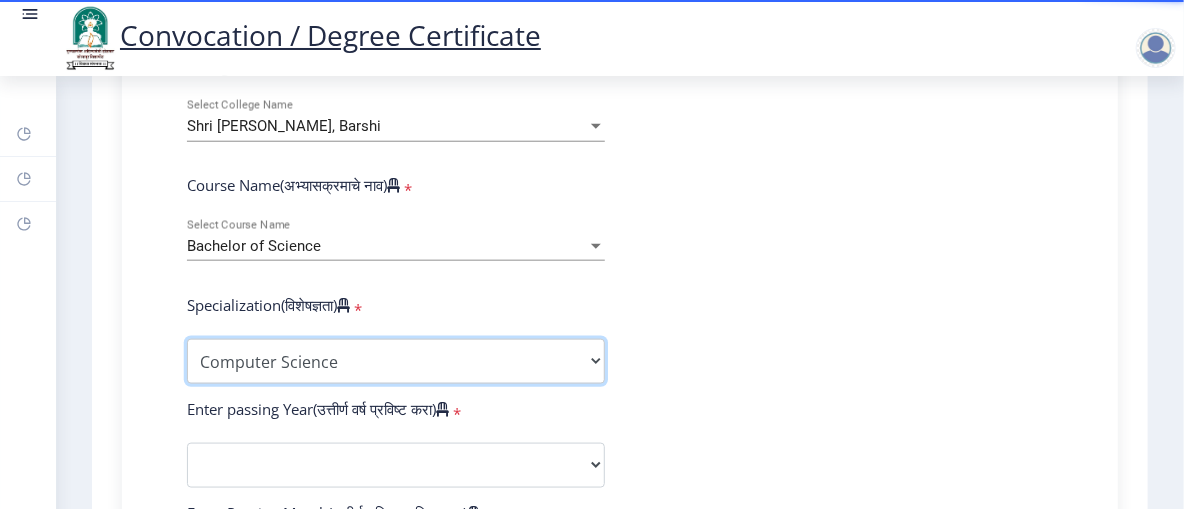 click on "Specialization Botany Chemistry Computer Science Electronics Geology Mathematics Microbiology Physics Statistics Zoology Other" at bounding box center (396, 361) 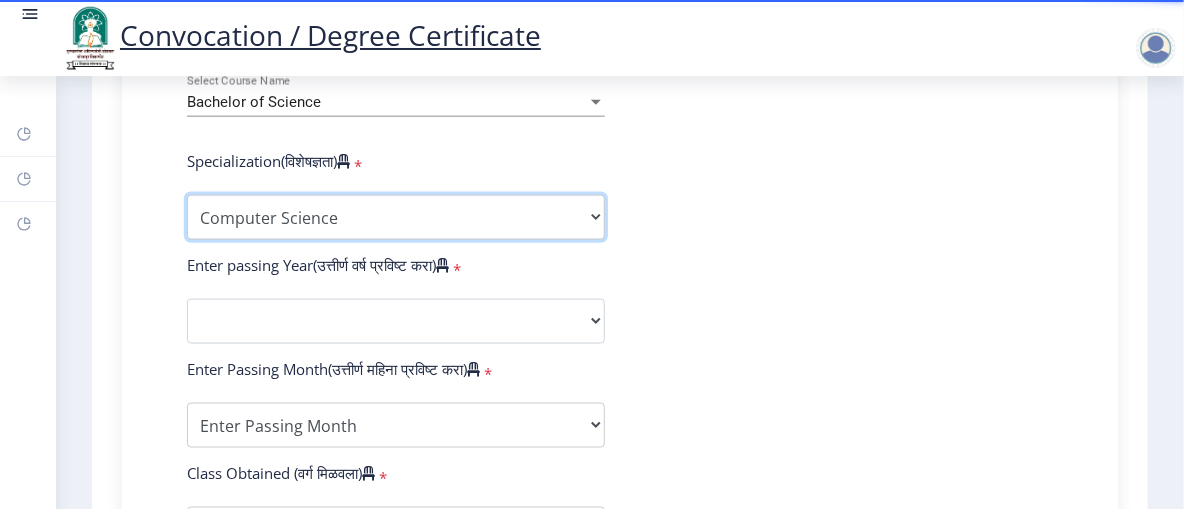 scroll, scrollTop: 875, scrollLeft: 0, axis: vertical 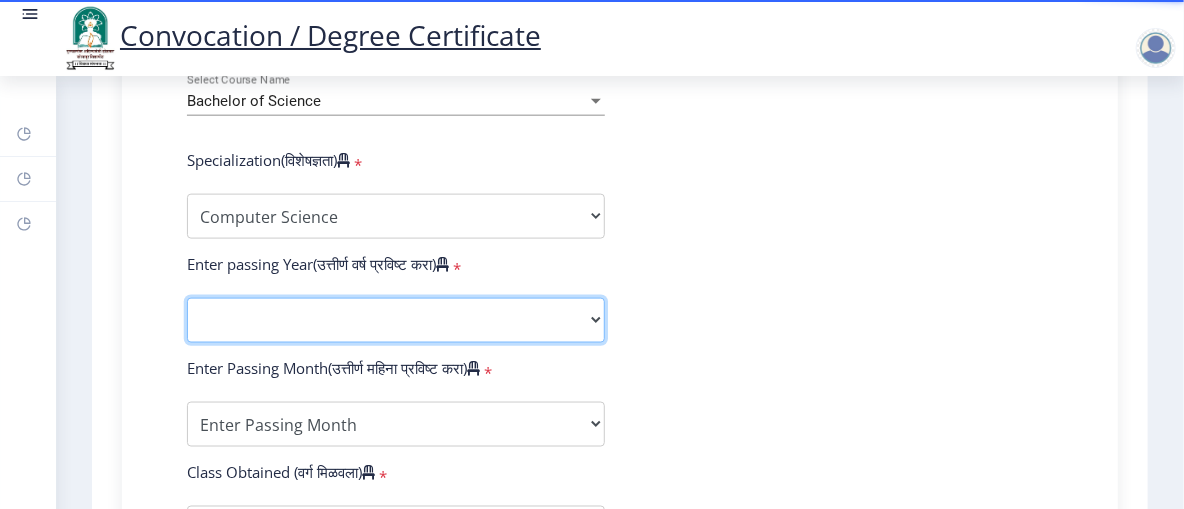 click on "2025   2024   2023   2022   2021   2020   2019   2018   2017   2016   2015   2014   2013   2012   2011   2010   2009   2008   2007   2006   2005   2004   2003   2002   2001   2000   1999   1998   1997   1996   1995   1994   1993   1992   1991   1990   1989   1988   1987   1986   1985   1984   1983   1982   1981   1980   1979   1978   1977   1976" 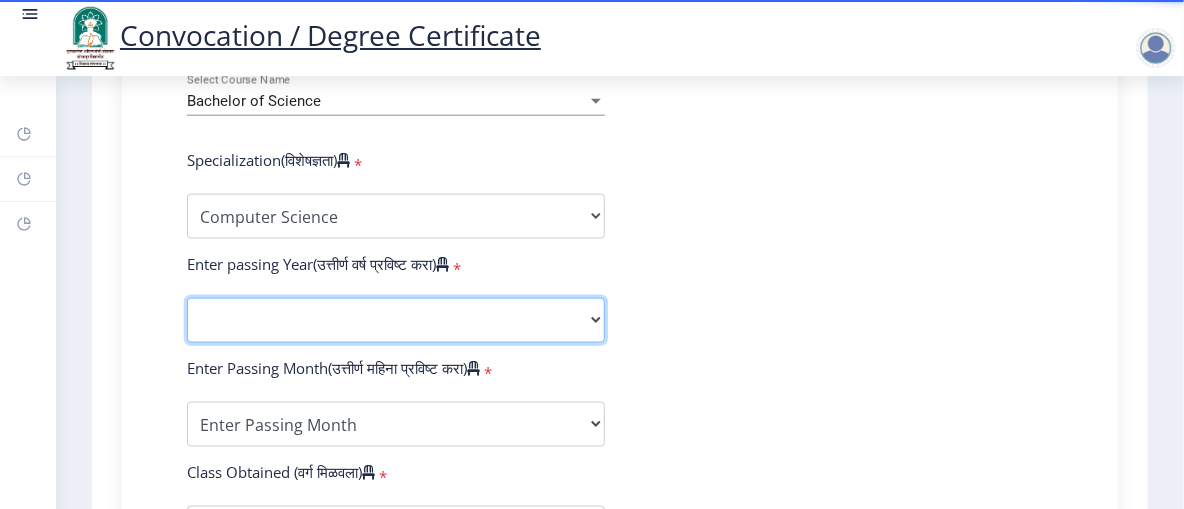select on "2024" 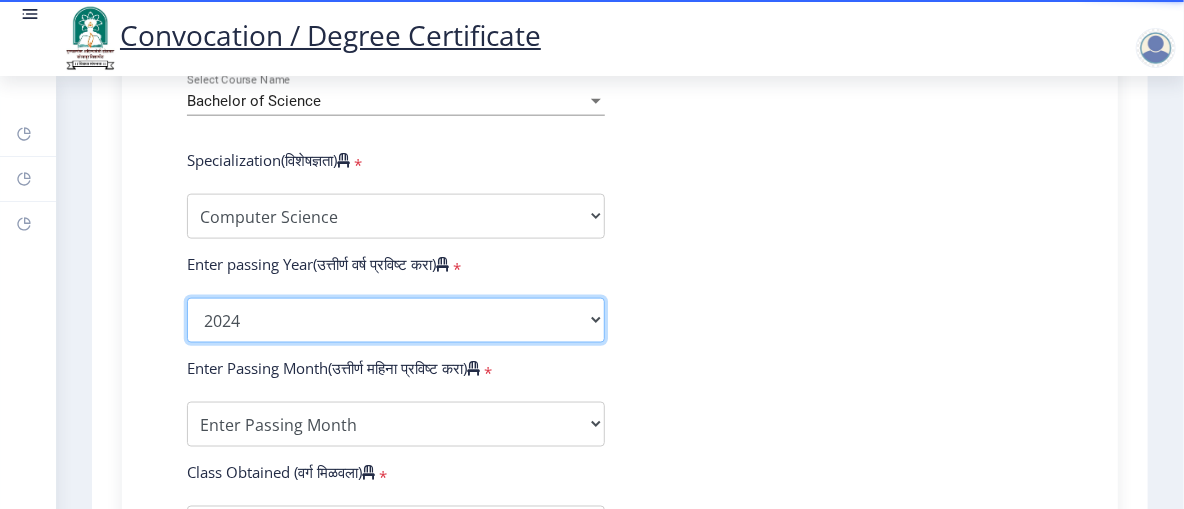 click on "2025   2024   2023   2022   2021   2020   2019   2018   2017   2016   2015   2014   2013   2012   2011   2010   2009   2008   2007   2006   2005   2004   2003   2002   2001   2000   1999   1998   1997   1996   1995   1994   1993   1992   1991   1990   1989   1988   1987   1986   1985   1984   1983   1982   1981   1980   1979   1978   1977   1976" 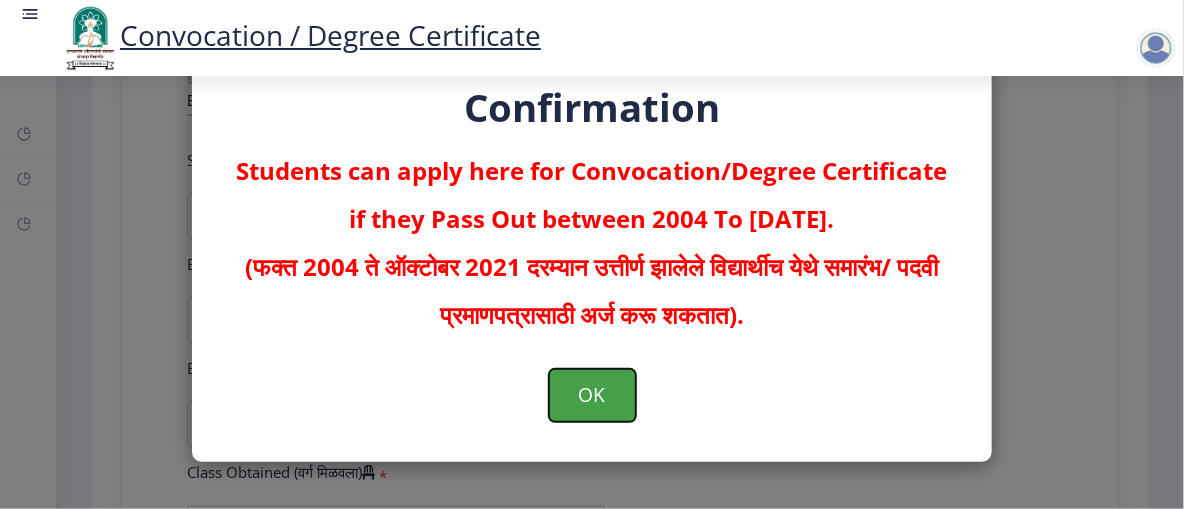 click on "OK" 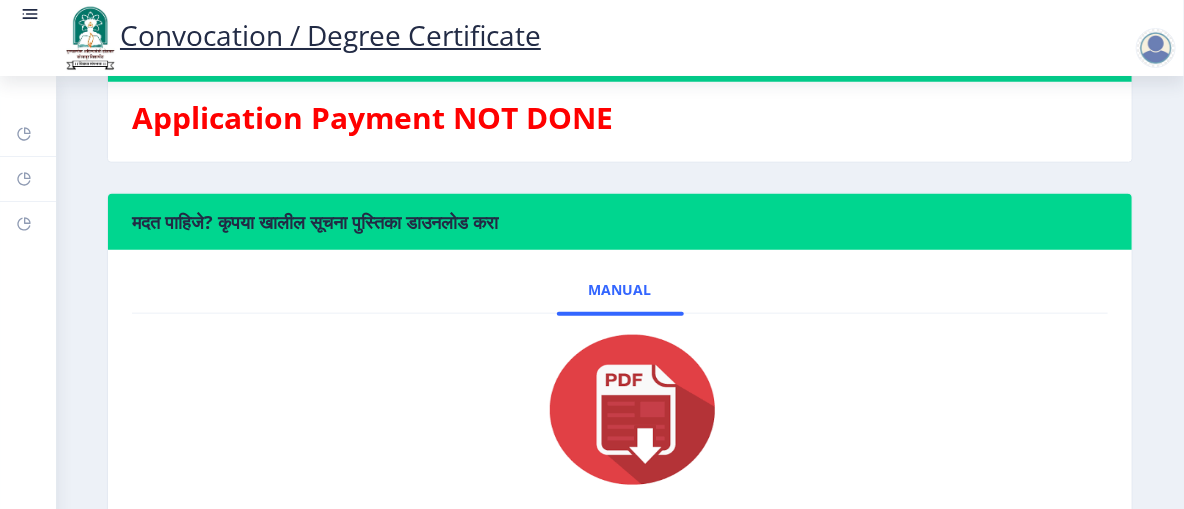 scroll, scrollTop: 793, scrollLeft: 0, axis: vertical 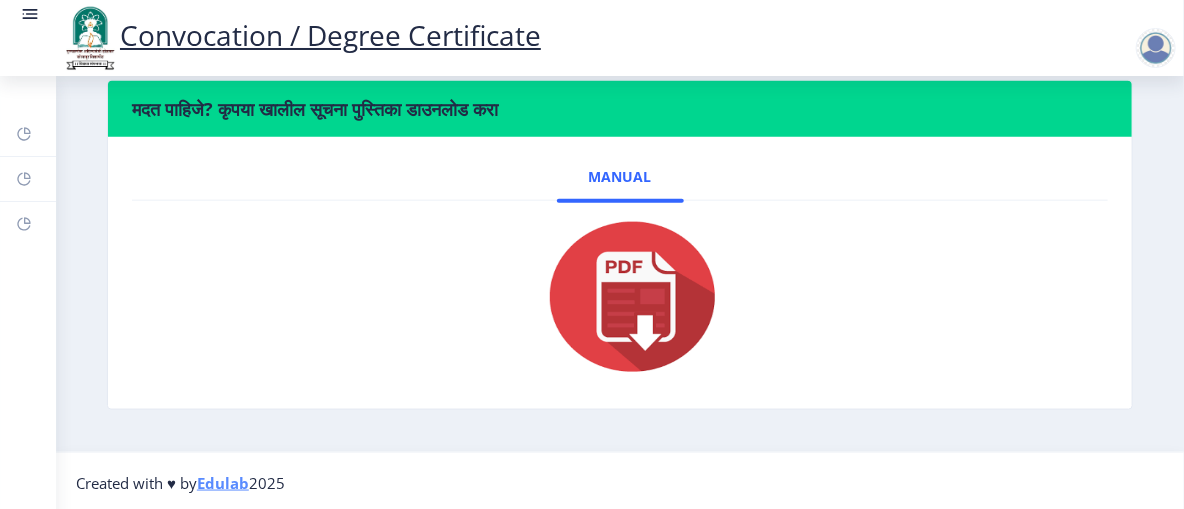 select 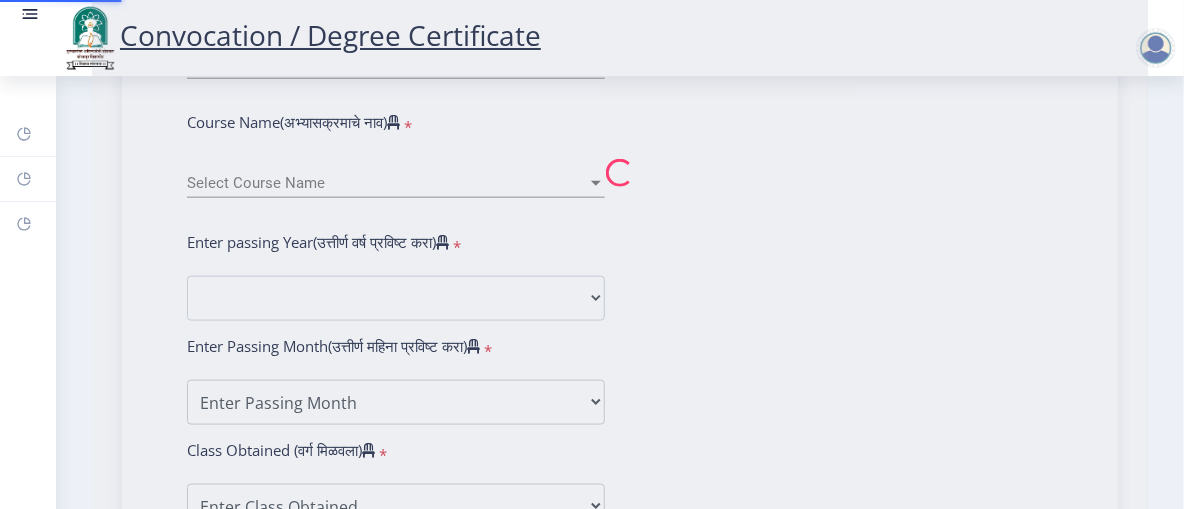 scroll, scrollTop: 0, scrollLeft: 0, axis: both 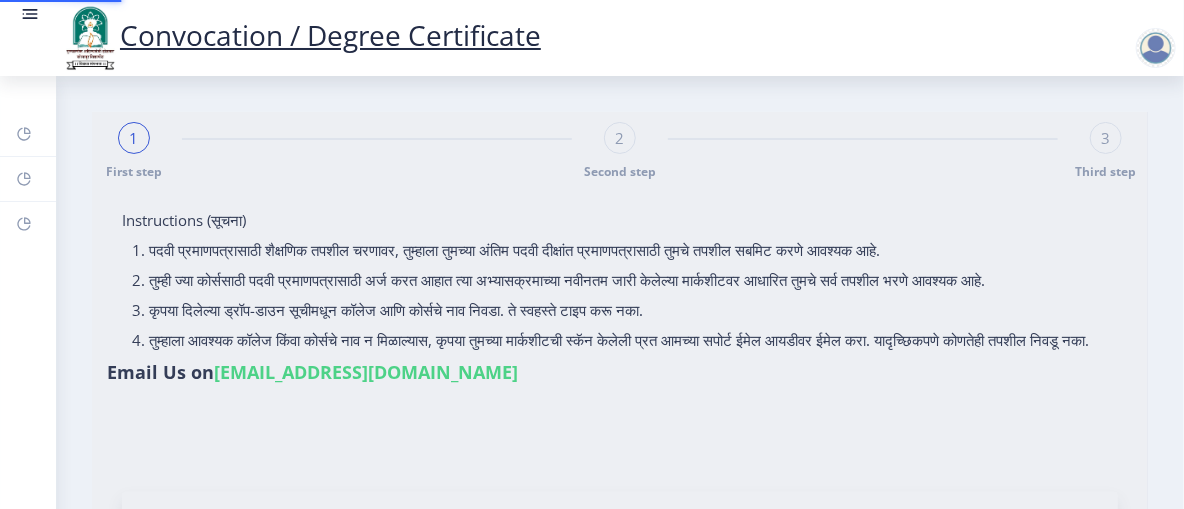 type on "[PERSON_NAME]" 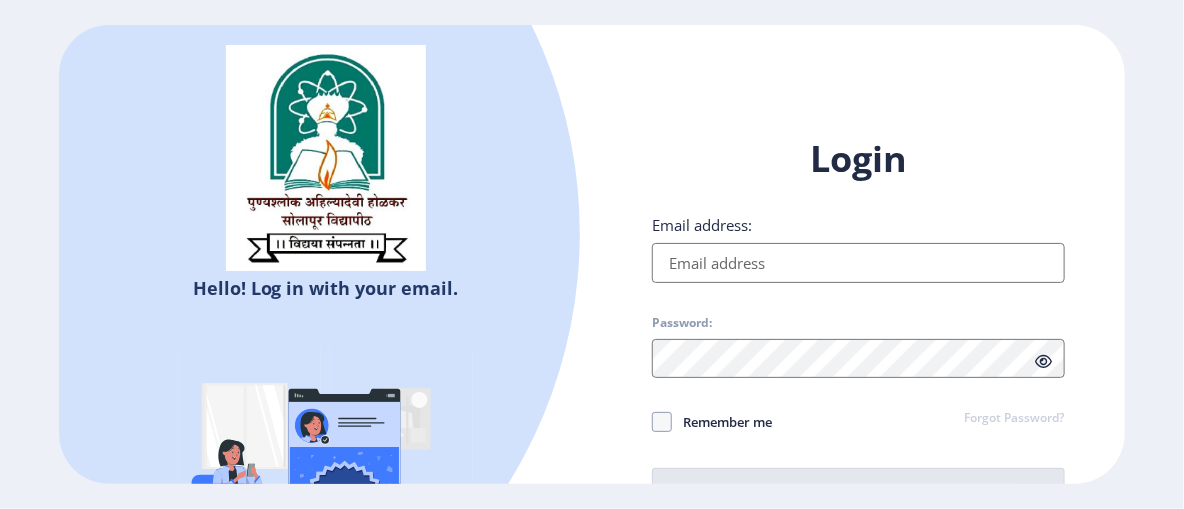 select 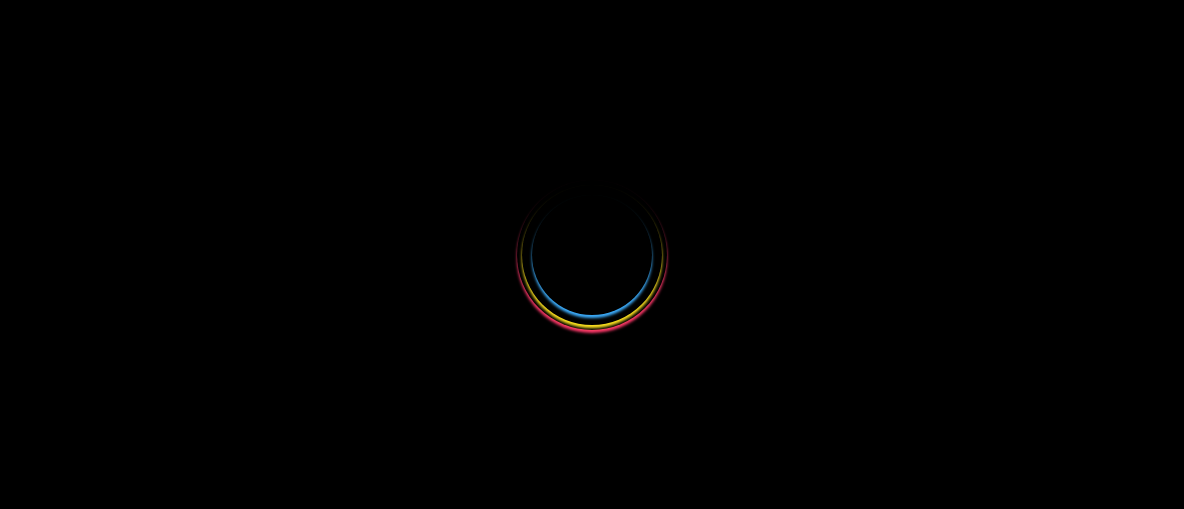 scroll, scrollTop: 0, scrollLeft: 0, axis: both 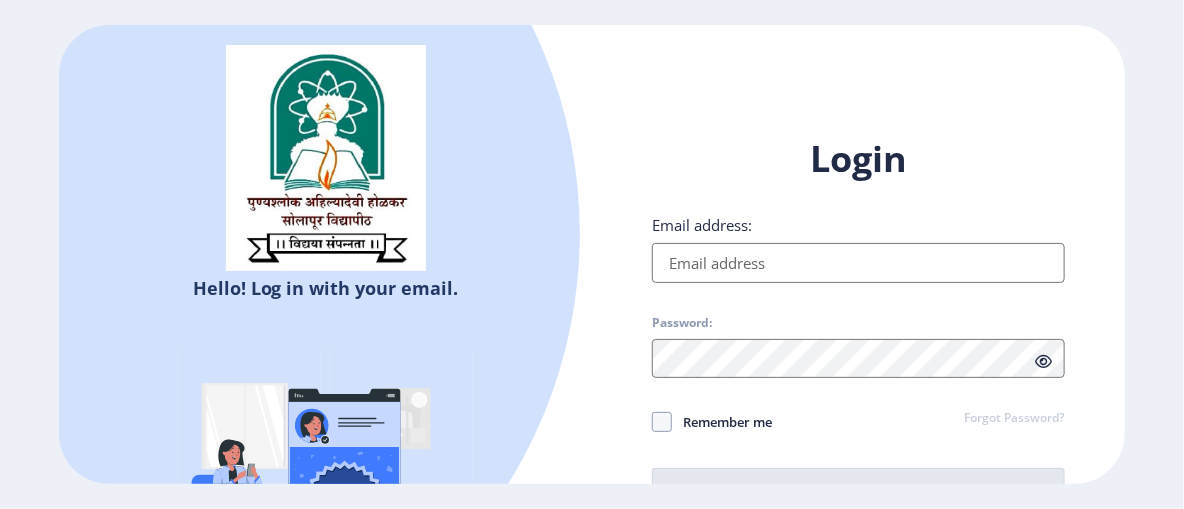 click on "Email address:" at bounding box center [858, 263] 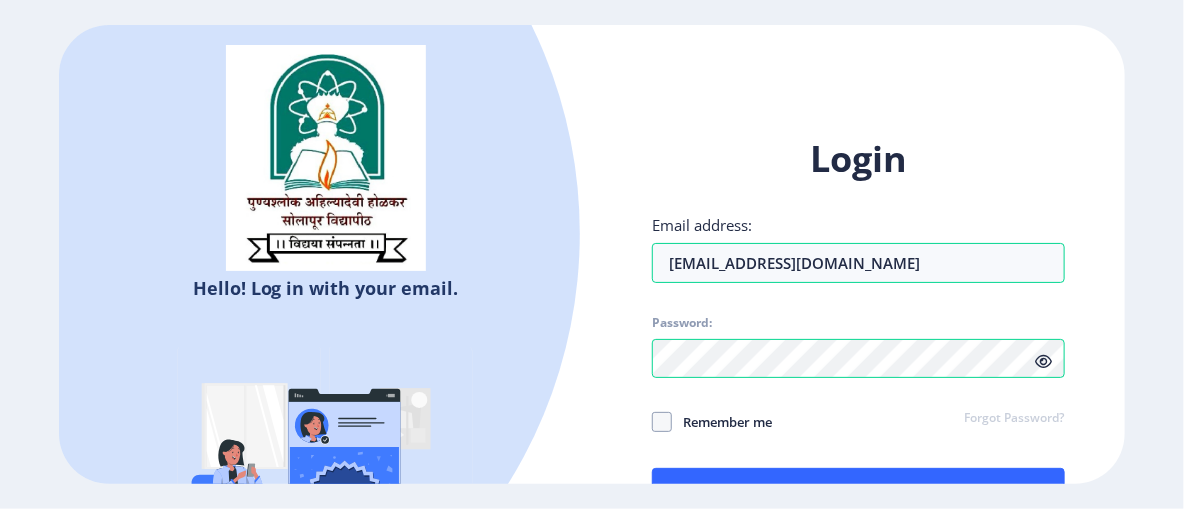 click on "Login Email address: vijaymghaytidak0@gmail.com Password: Remember me Forgot Password?  Log In" 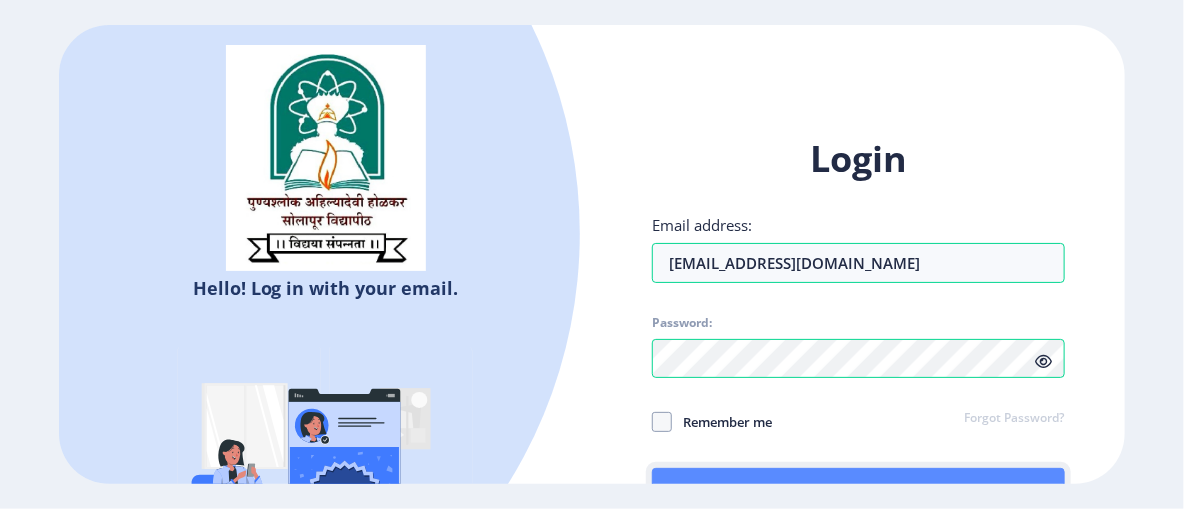 click on "Log In" 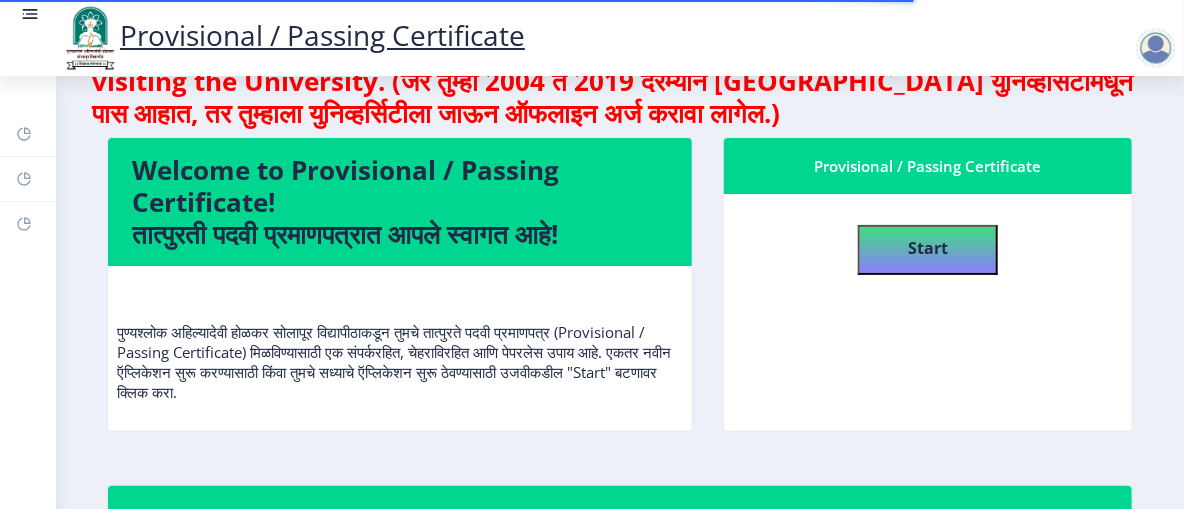 scroll, scrollTop: 89, scrollLeft: 0, axis: vertical 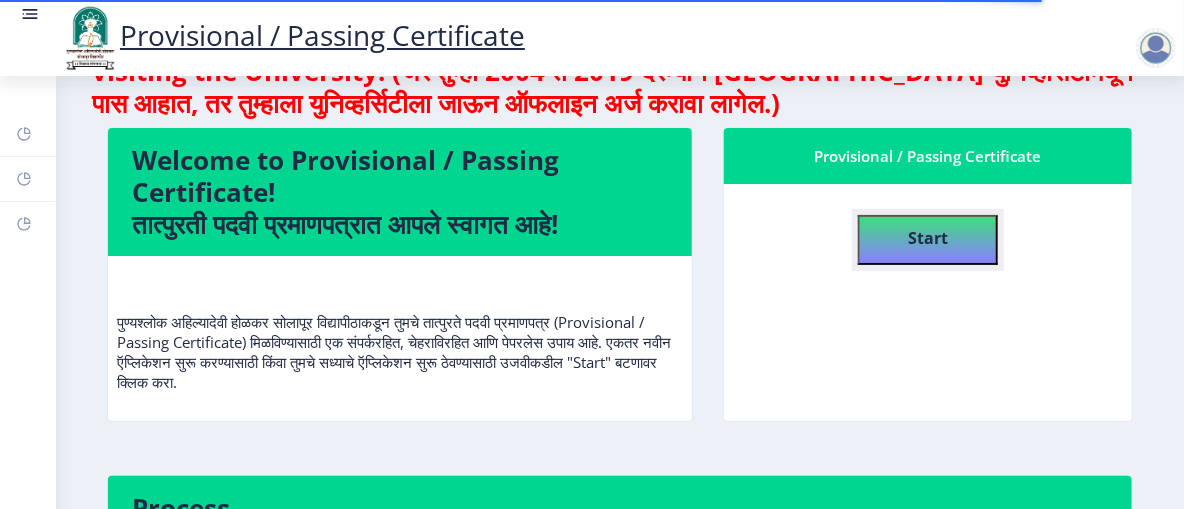 click on "Start" 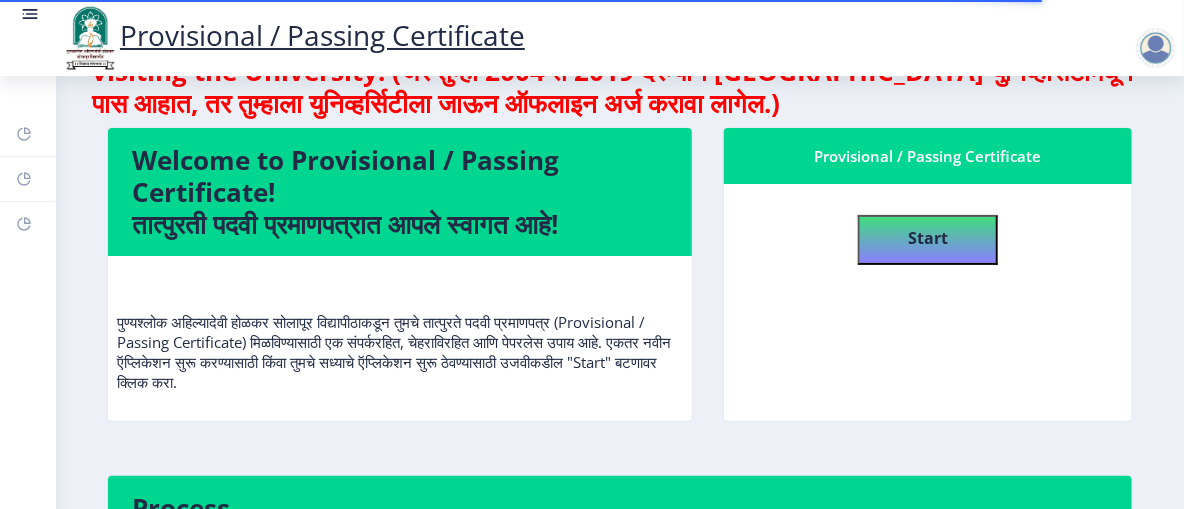 select 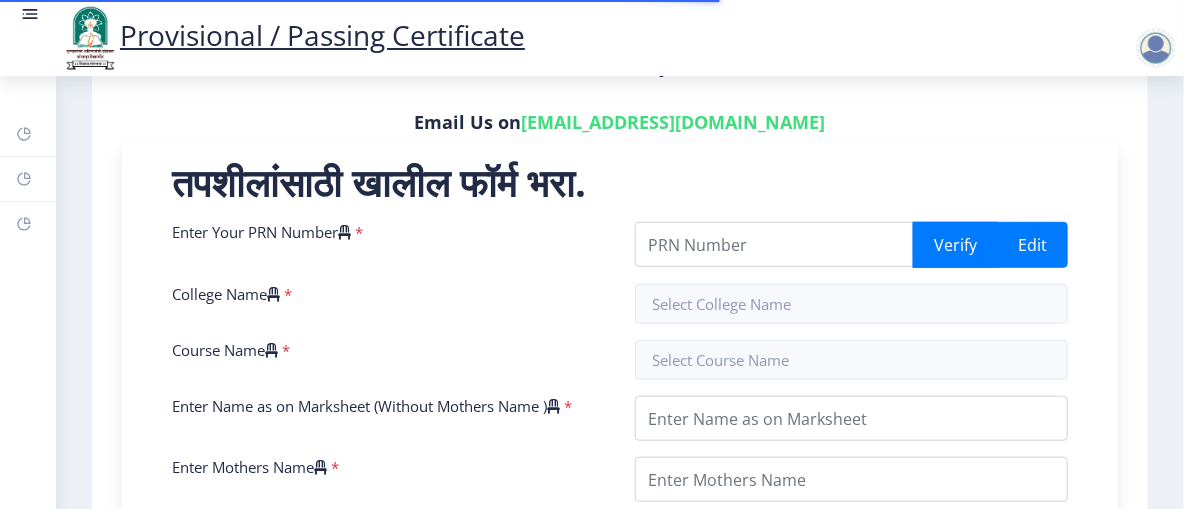 scroll, scrollTop: 418, scrollLeft: 0, axis: vertical 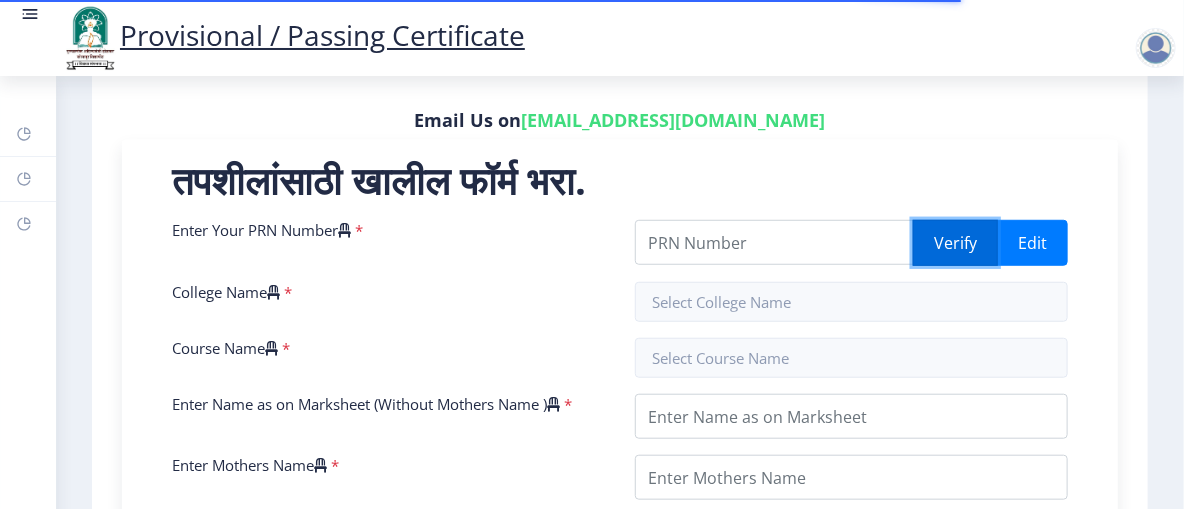 click on "Verify" at bounding box center (955, 243) 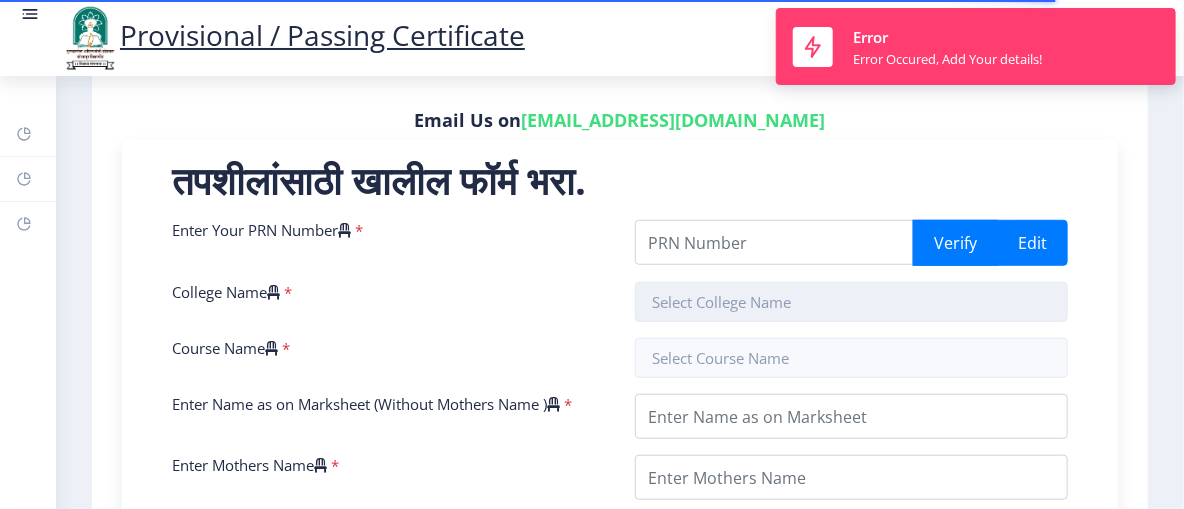 click at bounding box center [851, 302] 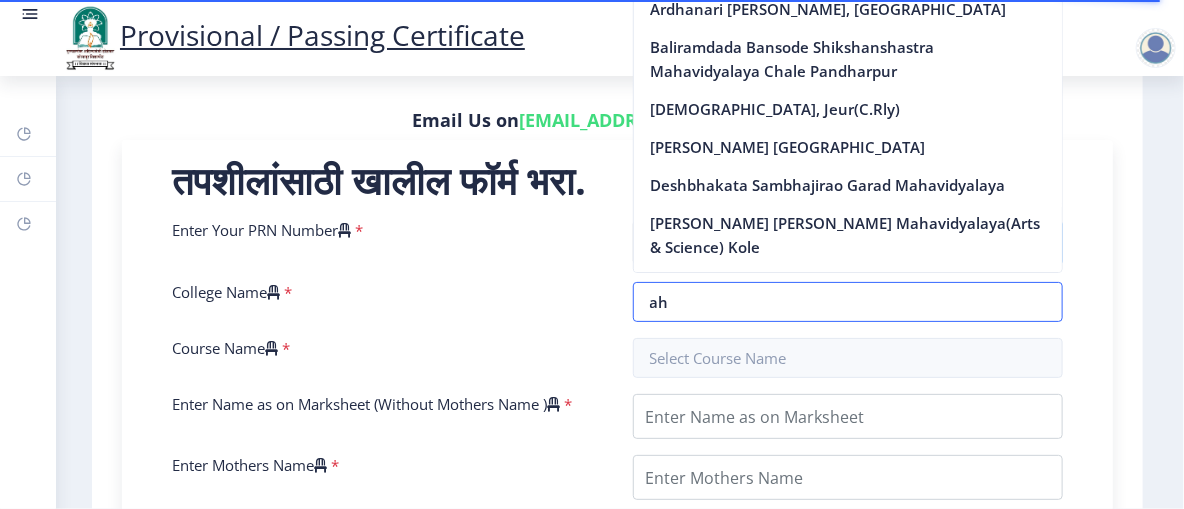 type on "a" 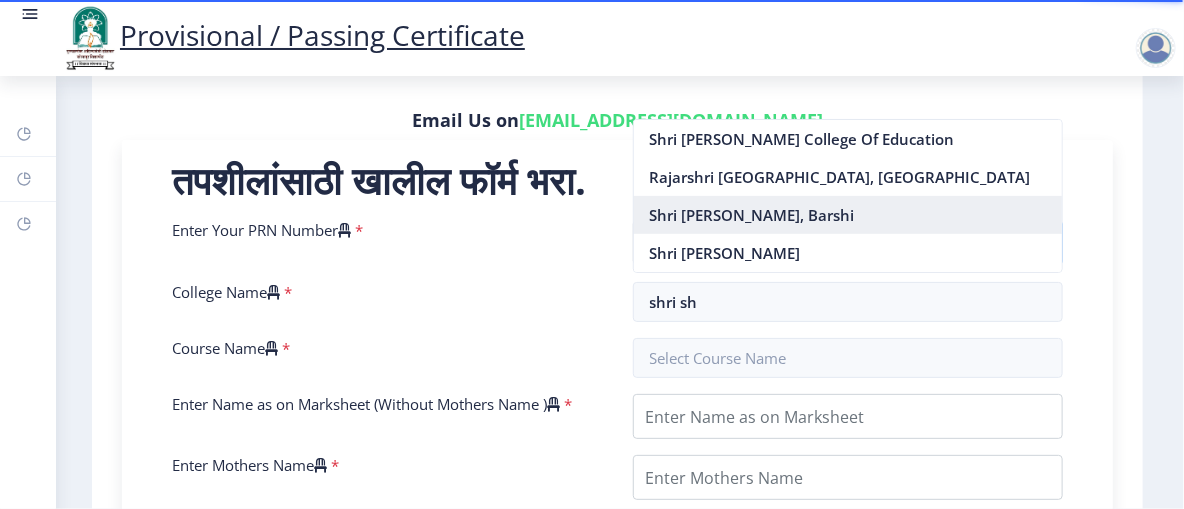 click on "Shri [PERSON_NAME], Barshi" at bounding box center [848, 215] 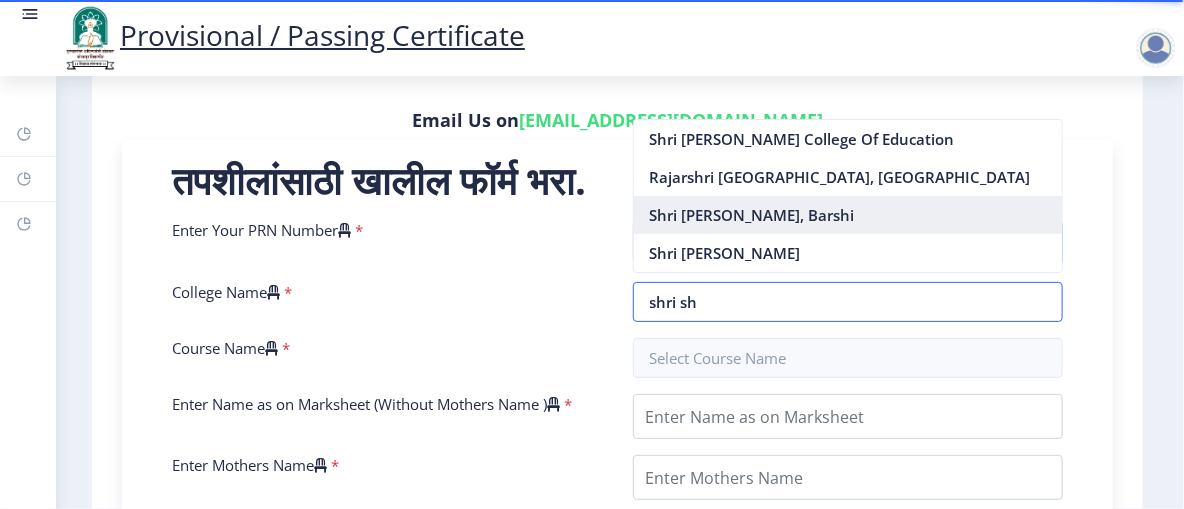 type on "Shri [PERSON_NAME], Barshi" 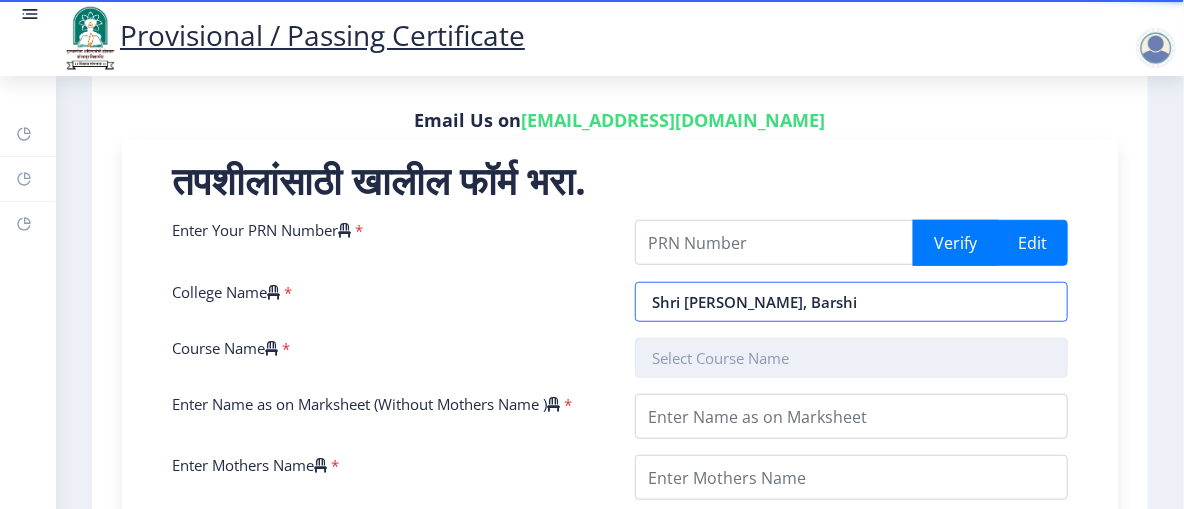 scroll, scrollTop: 444, scrollLeft: 0, axis: vertical 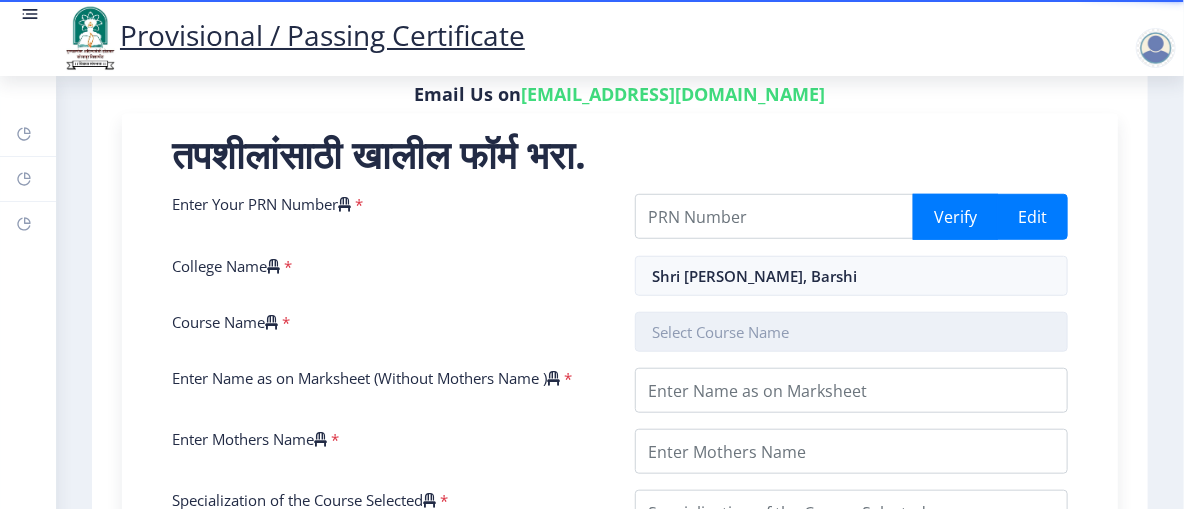 click at bounding box center (851, 332) 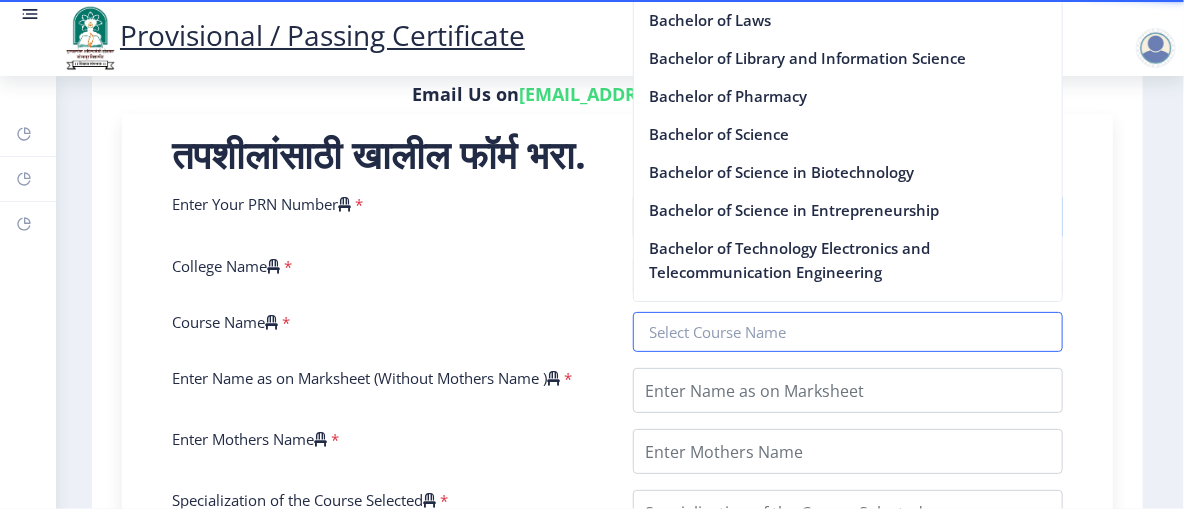 scroll, scrollTop: 401, scrollLeft: 0, axis: vertical 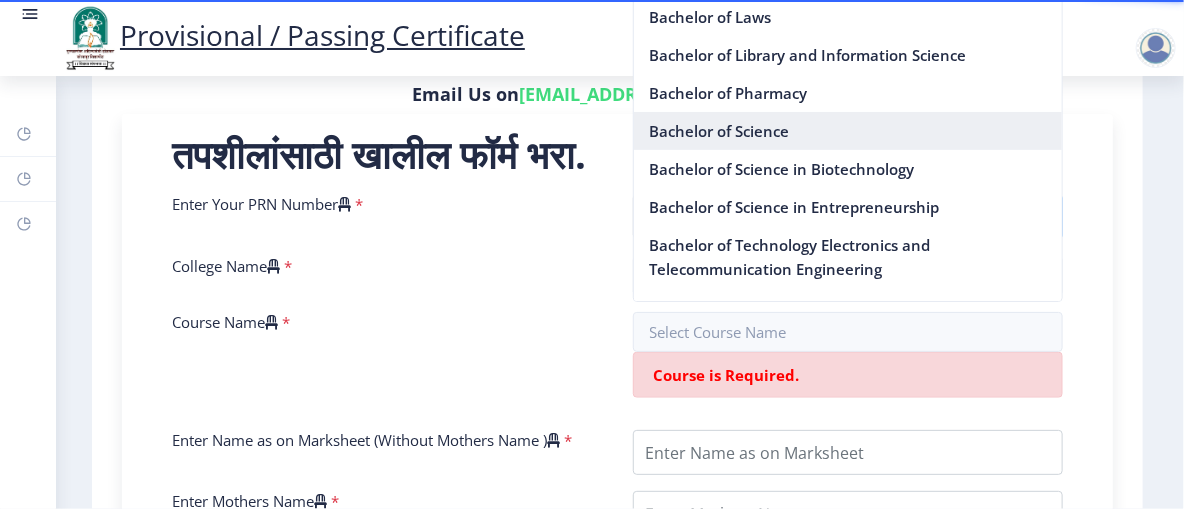 click on "Bachelor of Science" at bounding box center [848, 131] 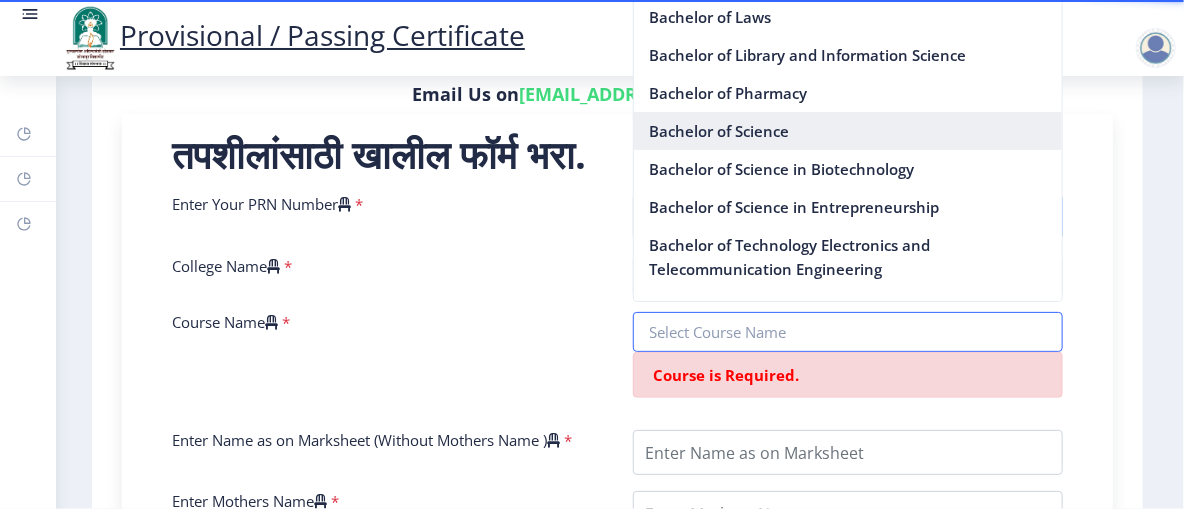 type on "Bachelor of Science" 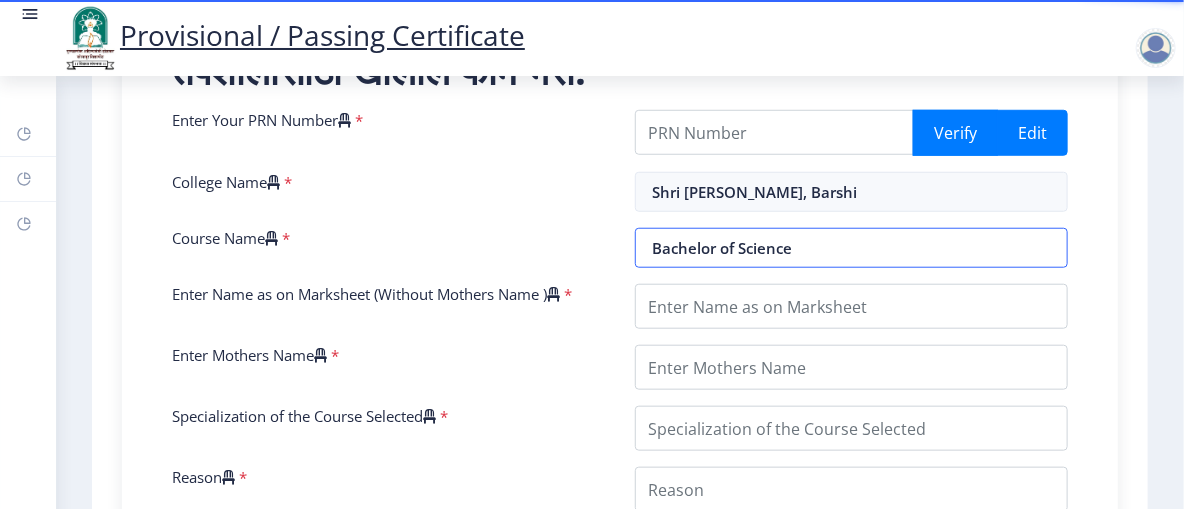 scroll, scrollTop: 528, scrollLeft: 0, axis: vertical 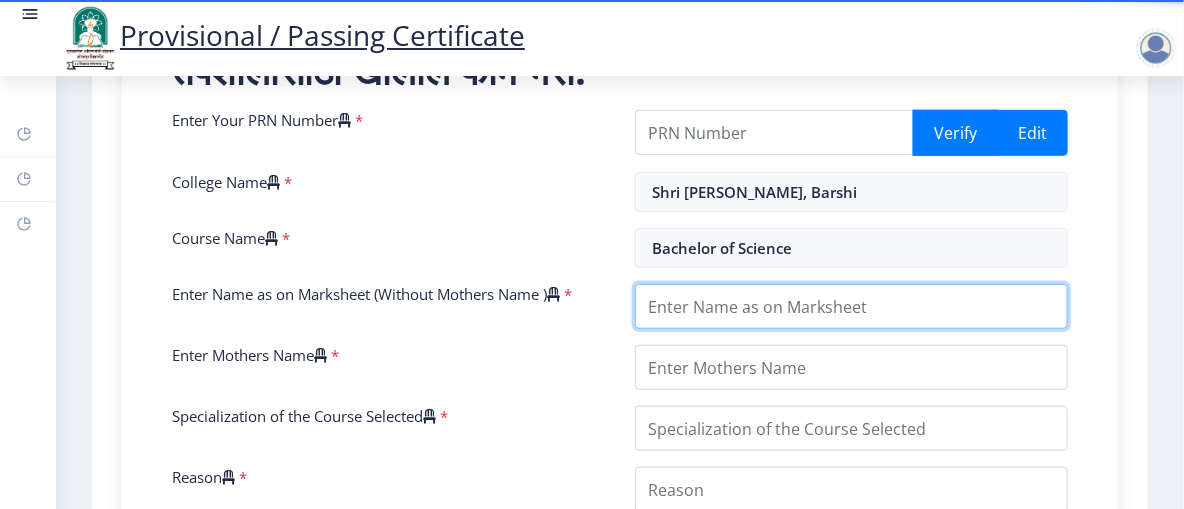 click on "Enter Name as on Marksheet (Without Mothers Name )" at bounding box center [851, 306] 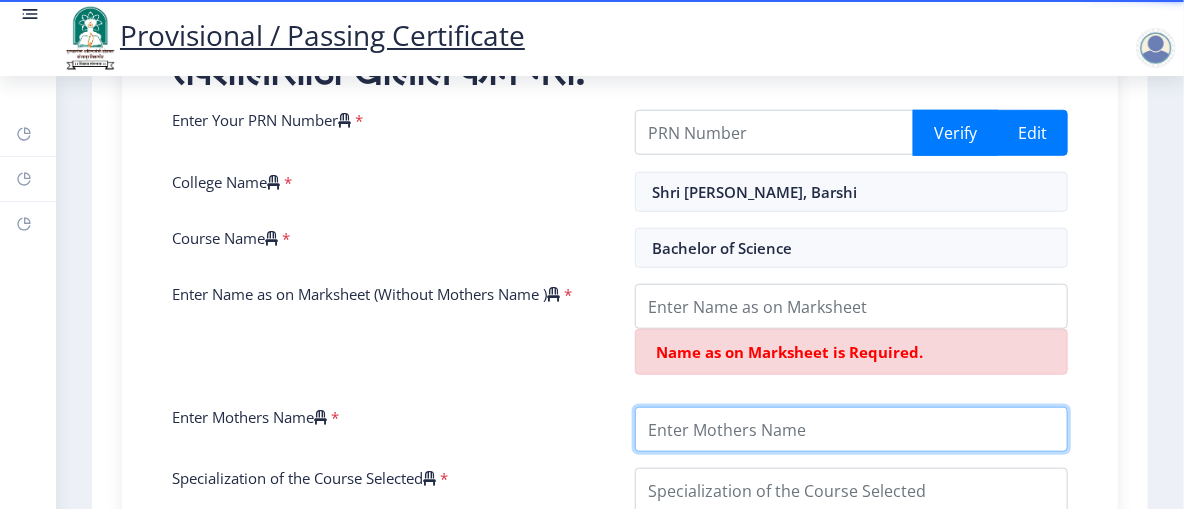 click on "Enter Your PRN Number    * Verify Edit College Name   * Shri Shivaji Mahavidyalaya, Barshi Course Name   * Bachelor of Science  Enter Name as on Marksheet (Without Mothers Name )   * Name as on Marksheet is Required.  Enter Mothers Name    *  Specialization of the Course Selected    *  Reason    *  Enter Your Last Year/Semester Marksheet Seat Number   * Enter Your last year/semester Class Obtained in Exam   * Select result/class  DISTINCTION   FIRST CLASS   HIGHER SECOND CLASS   SECOND CLASS   PASS CLASS   SUCCESSFUL   OUTSTANDING - EXEMPLARY  Grade O Grade A+ Grade A Grade B+ Grade B Grade C+ Grade C Grade F/FC Grade F Grade D Grade E FIRST CLASS WITH DISTINCTION Select Regular/External   *  Select Regular/External   Regular  External  Special Select ATKT   *  Select AT/KT   None ATKT  Enter Passing Year   *  2025   2024   2023   2022   2021   2020   2019   2018   2017   2016   2015   2014   2013   2012   2011   2010   2009   2008   2007   2006   2005   2004   2003   2002   2001  *" at bounding box center [620, 575] 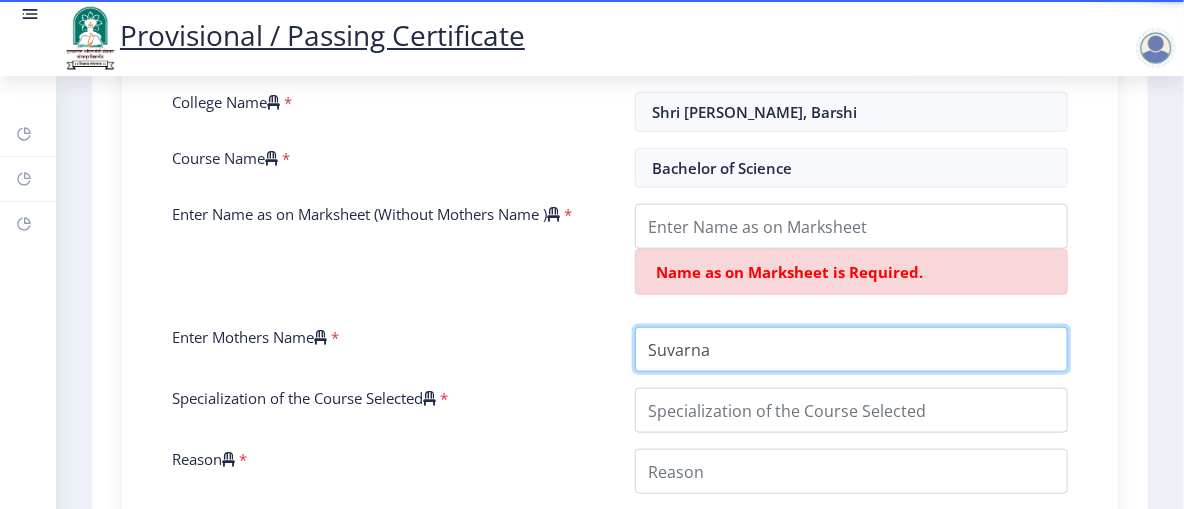 scroll, scrollTop: 611, scrollLeft: 0, axis: vertical 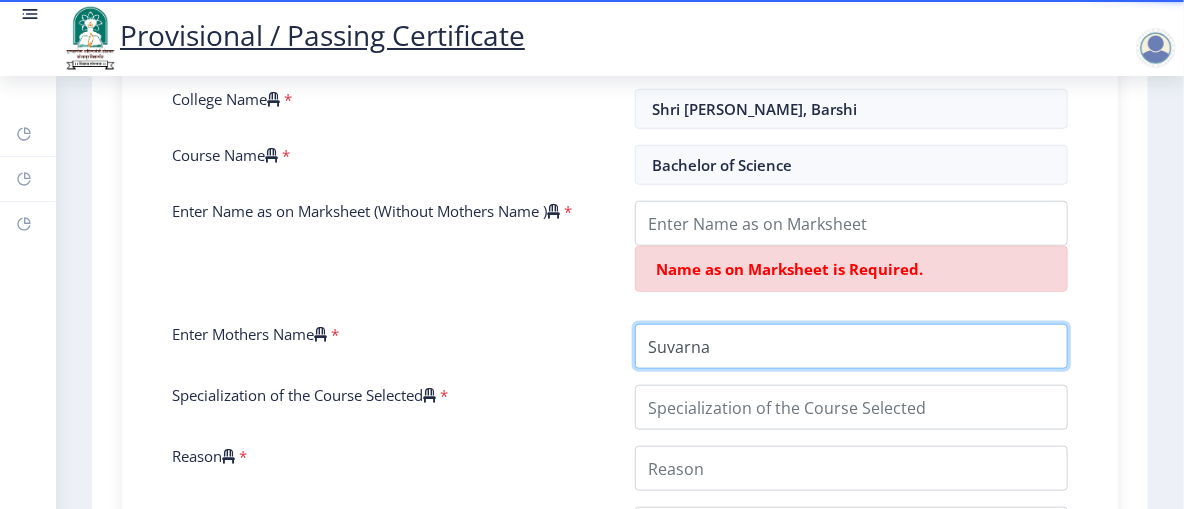 type on "Suvarna" 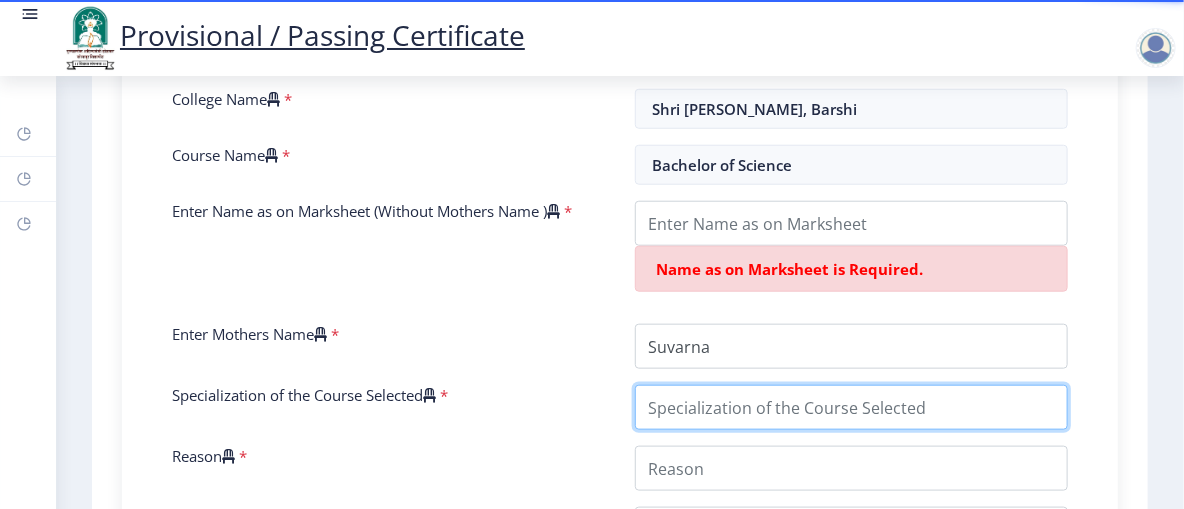 click on "Specialization of the Course Selected" at bounding box center (851, 407) 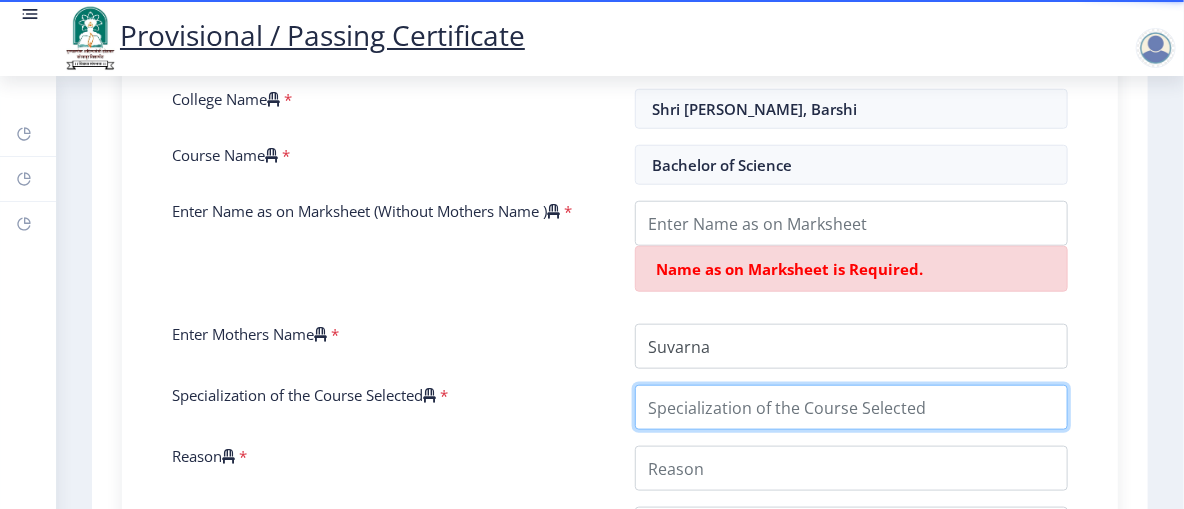 type on "b" 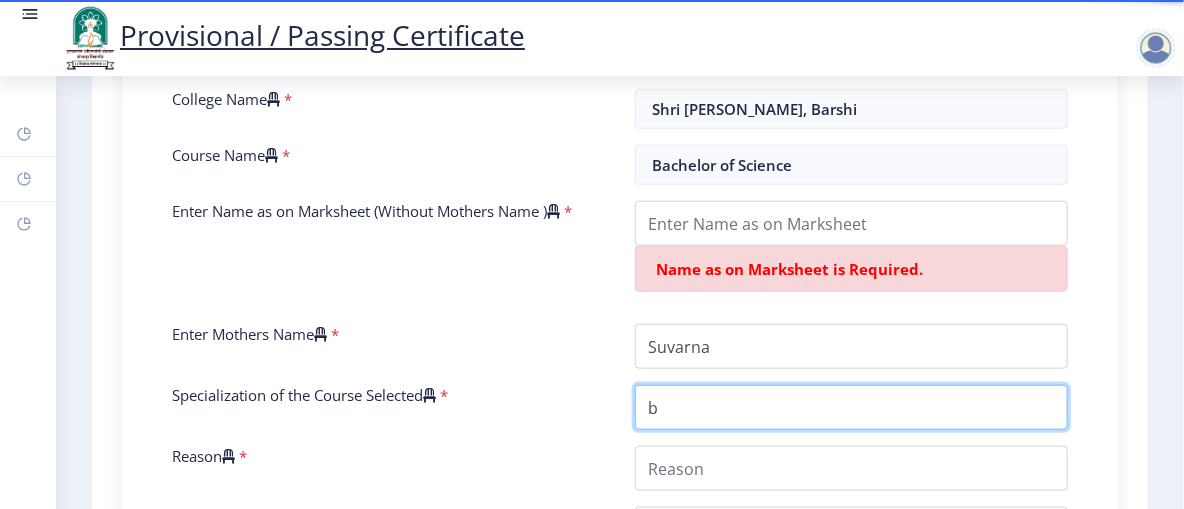 type 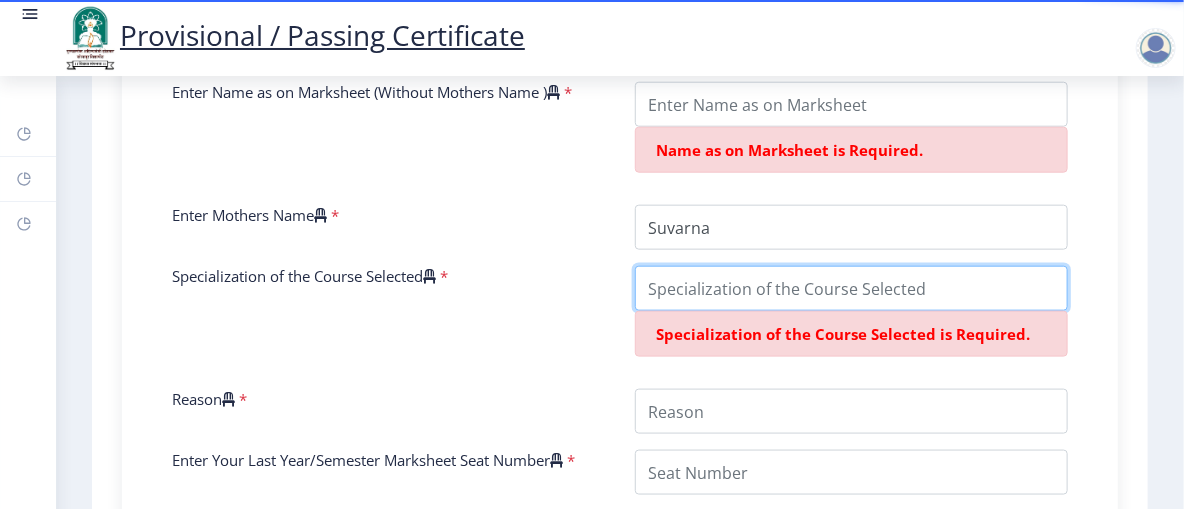 scroll, scrollTop: 738, scrollLeft: 0, axis: vertical 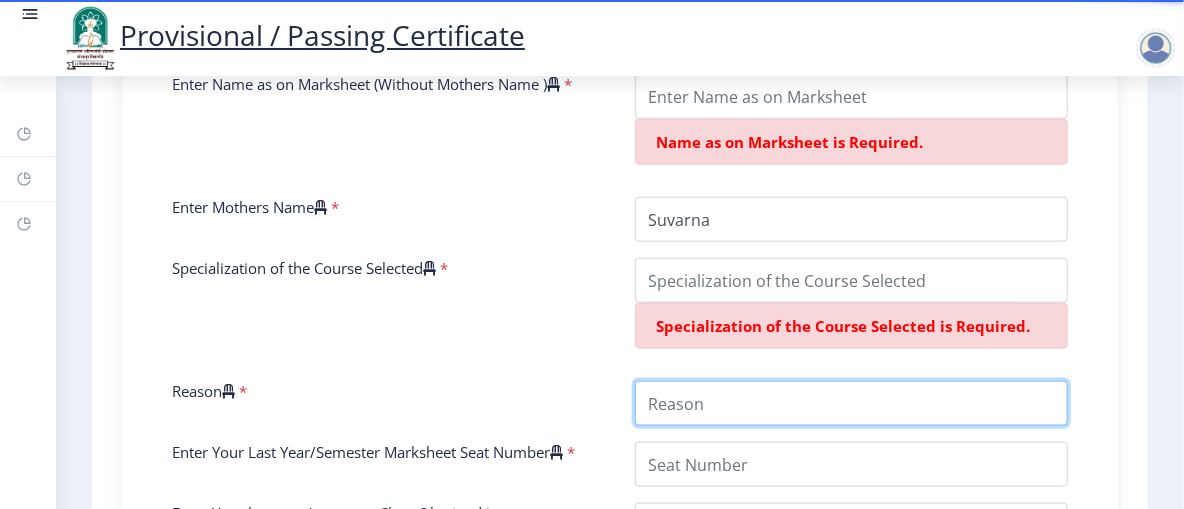 click on "Reason" at bounding box center (851, 403) 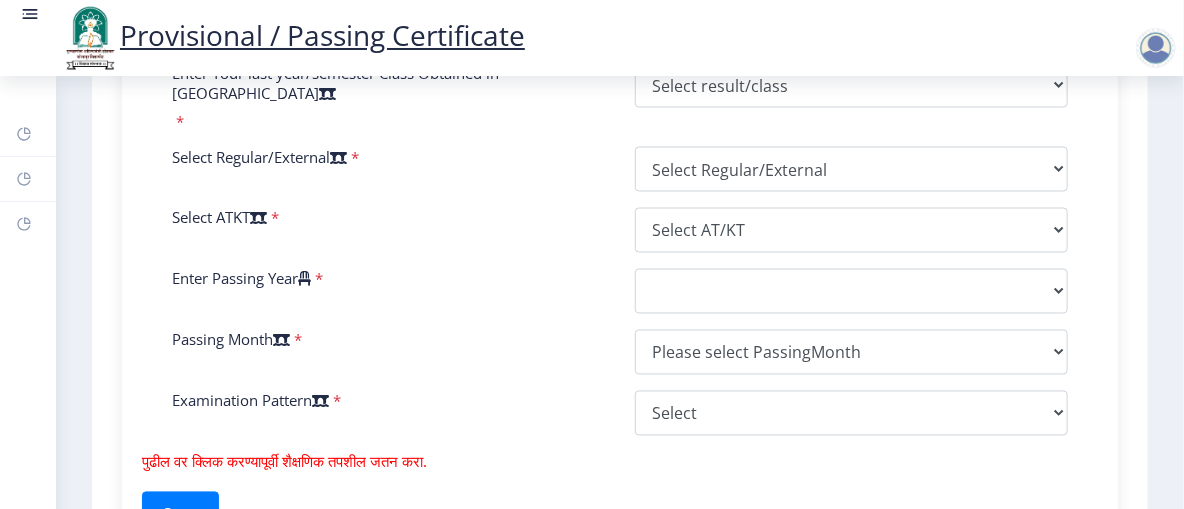 scroll, scrollTop: 1171, scrollLeft: 0, axis: vertical 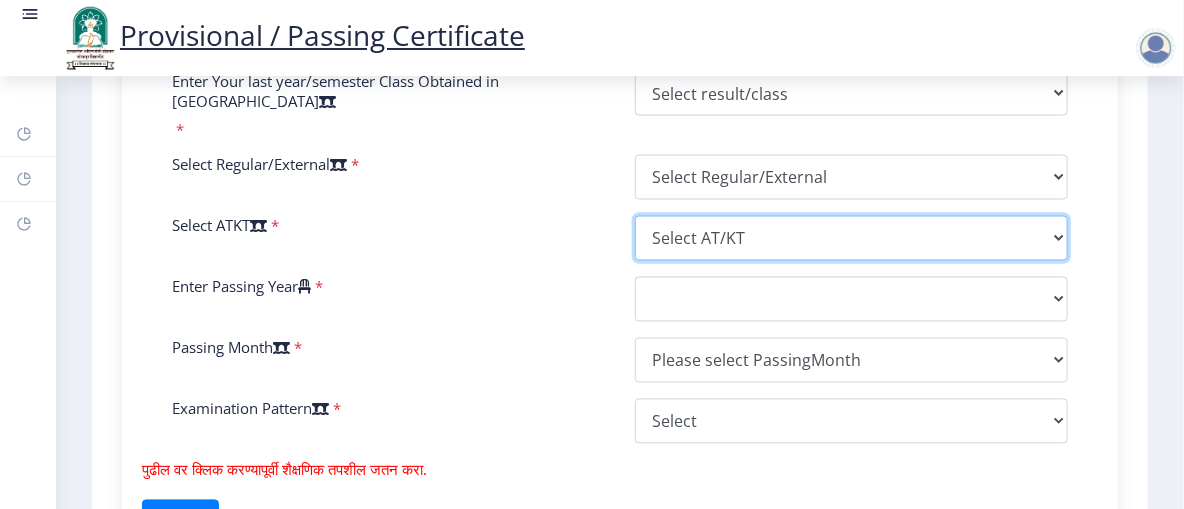 click on "Select AT/KT   None ATKT" at bounding box center (851, 238) 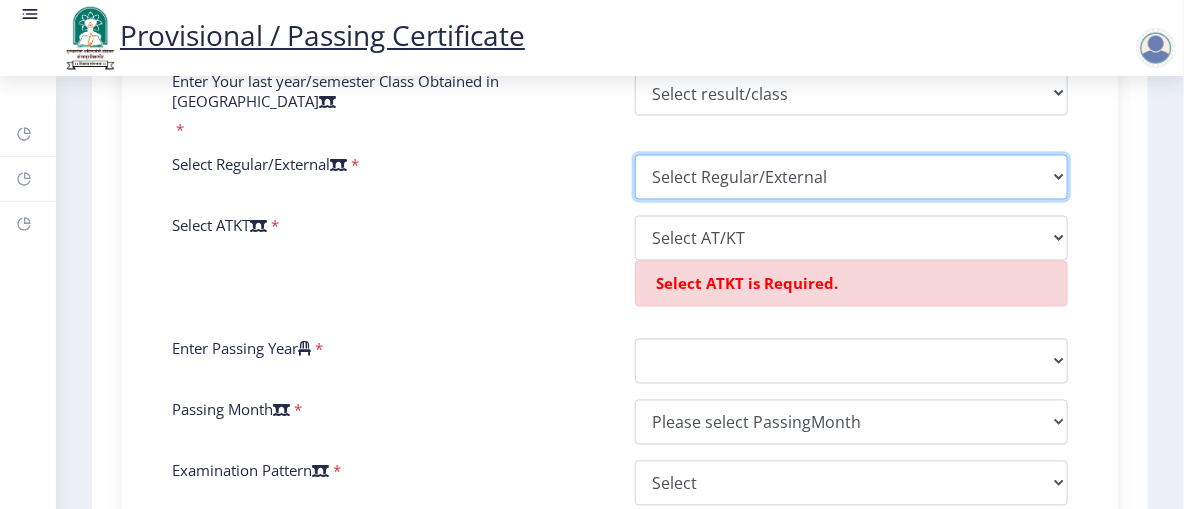 click on "Select Regular/External   Regular  External  Special" at bounding box center [851, 177] 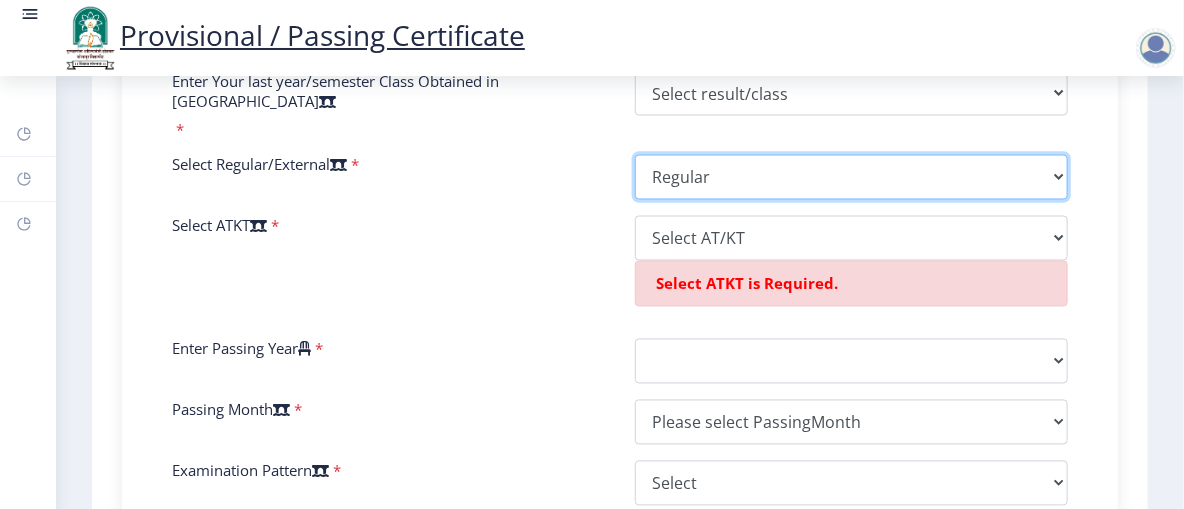 click on "Select Regular/External   Regular  External  Special" at bounding box center (851, 177) 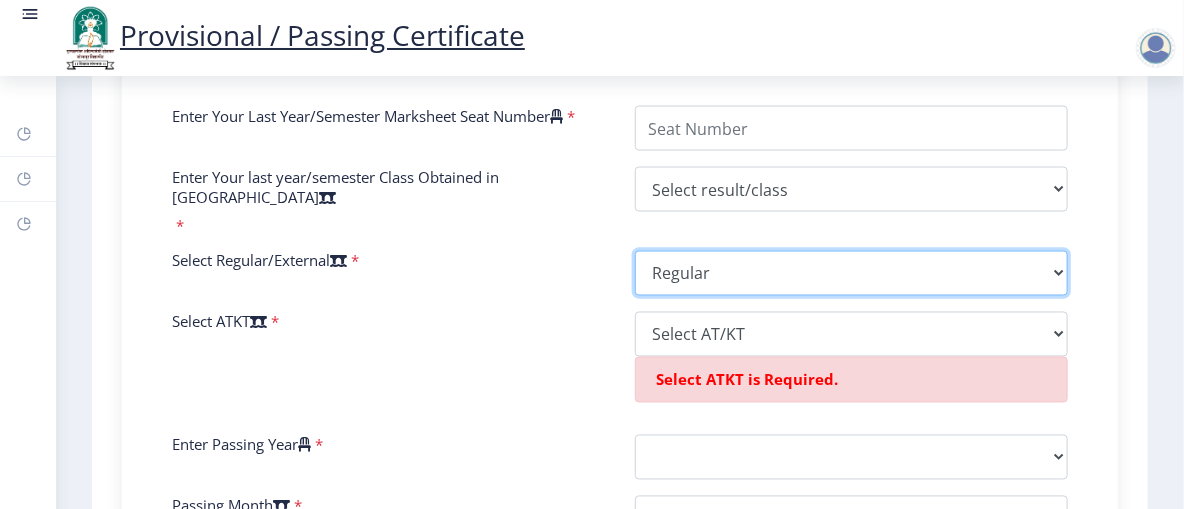 scroll, scrollTop: 1135, scrollLeft: 0, axis: vertical 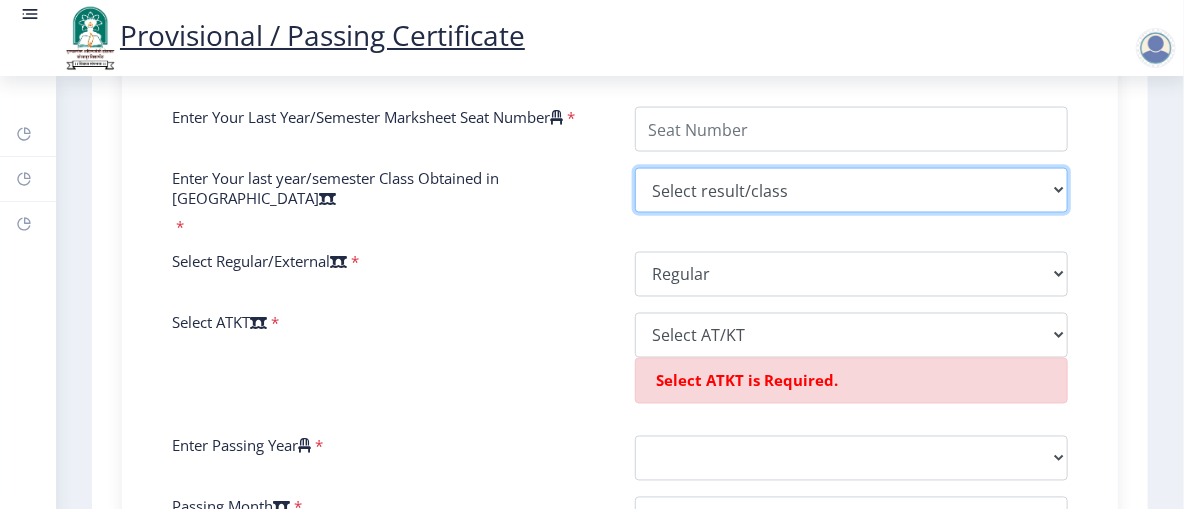 click on "Select result/class  DISTINCTION   FIRST CLASS   HIGHER SECOND CLASS   SECOND CLASS   PASS CLASS   SUCCESSFUL   OUTSTANDING - EXEMPLARY  Grade O Grade A+ Grade A Grade B+ Grade B Grade C+ Grade C Grade F/FC Grade F Grade D Grade E FIRST CLASS WITH DISTINCTION" at bounding box center (851, 190) 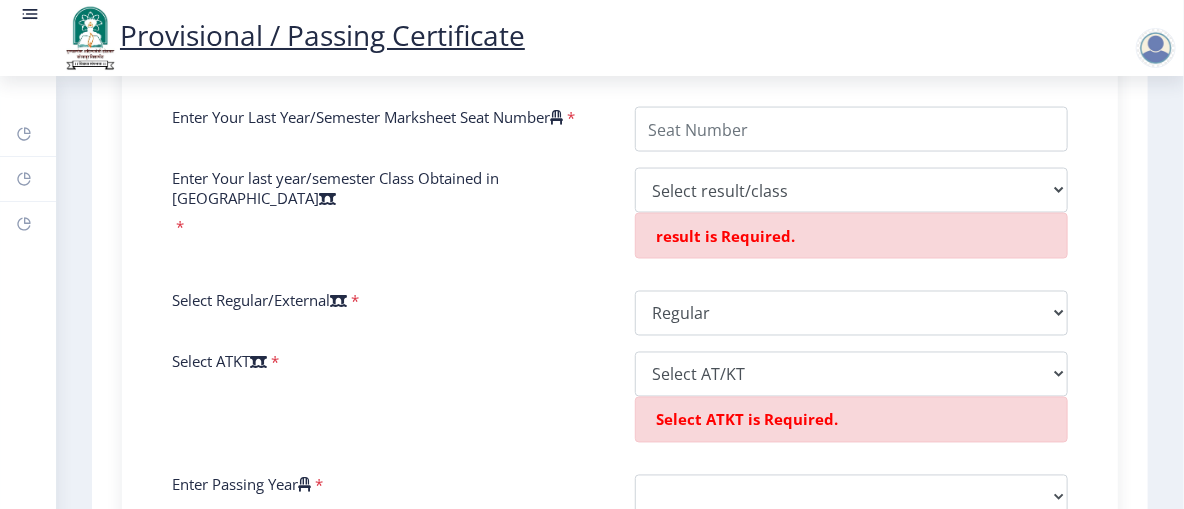click on "1 First Step 2 Second Step सूचना  1. * सह चिन्हांकित फील्ड अनिवार्य आहेत. 2. आसन क्रमांक प्रविष्ट करा (Input the seat Number) - तुमच्या शेवटच्या वर्षाच्या/सेमिस्टरच्या मार्कशीटनुसार.  3. तुमच्या मार्कशीट/हॉल तिकिटावर आसन (Seat) क्रमांक नमूद केलेला (Mentioned) आहे.  4. कृपया तुमच्या अंतिम वर्ष/सेमिस्टरच्या मार्कशीटमधील योग्य वर्ग निवडा.  6. महाविद्यालयाच्या नावाची चुकीची निवड केल्यास अर्ज नाकारला जाईल.  Need Help? Email Us on   su.sfc@studentscenter.in  Enter Your PRN Number    * Verify" 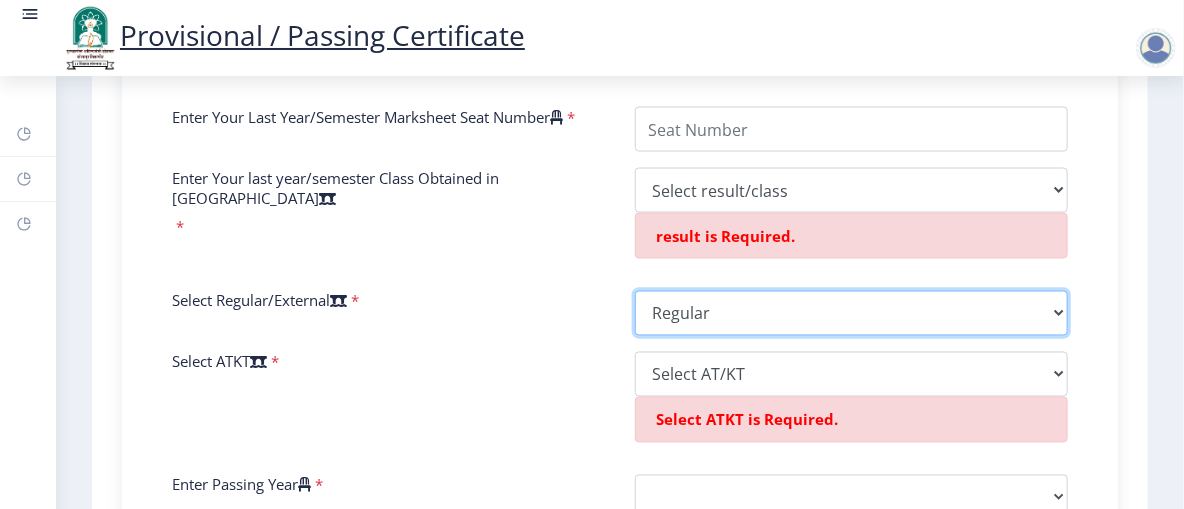click on "Select Regular/External   Regular  External  Special" at bounding box center (851, 313) 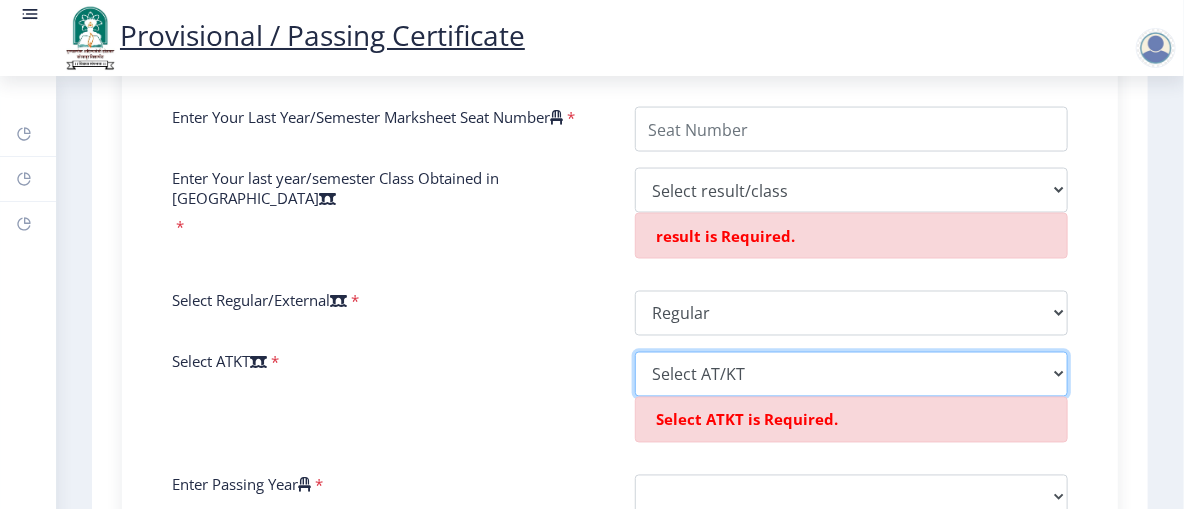 click on "Select AT/KT   None ATKT" at bounding box center (851, 374) 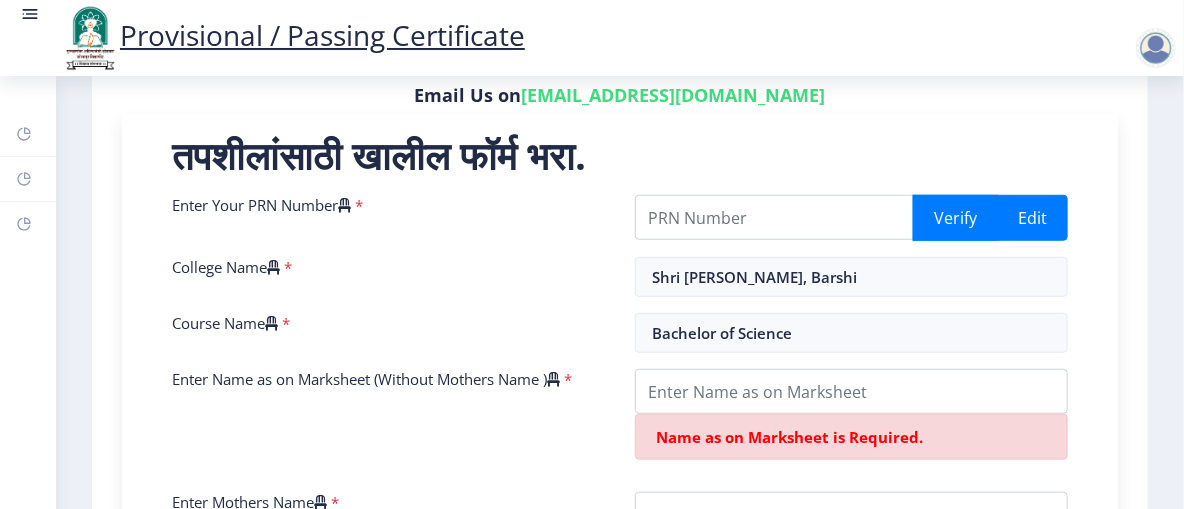 scroll, scrollTop: 449, scrollLeft: 0, axis: vertical 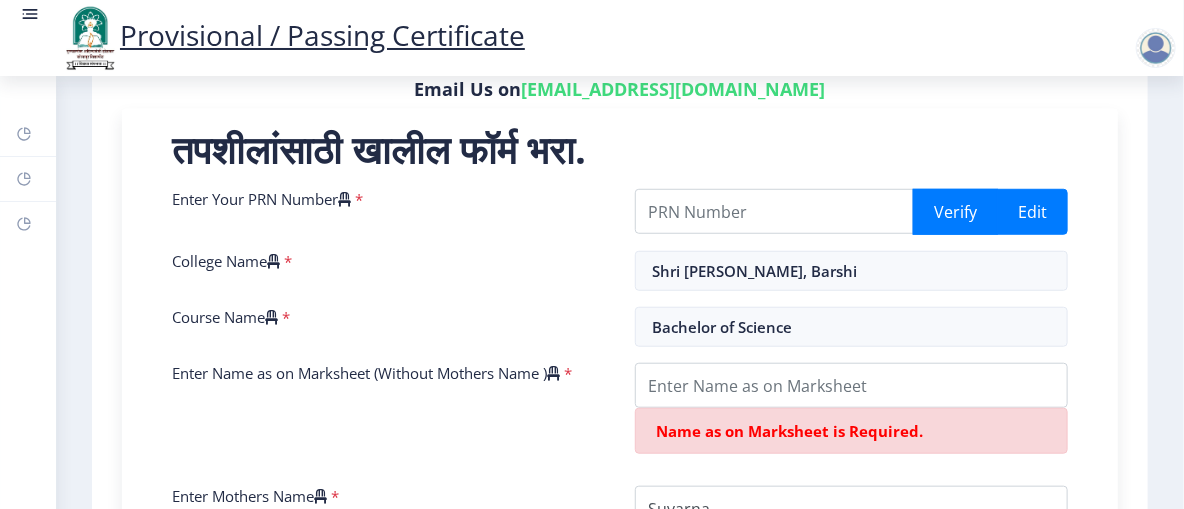 click 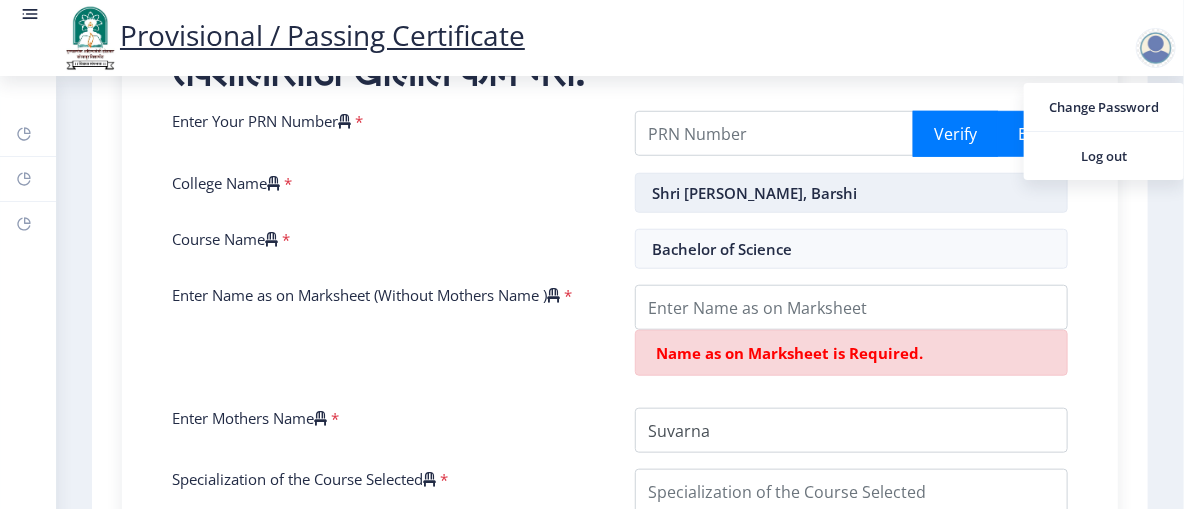 scroll, scrollTop: 414, scrollLeft: 0, axis: vertical 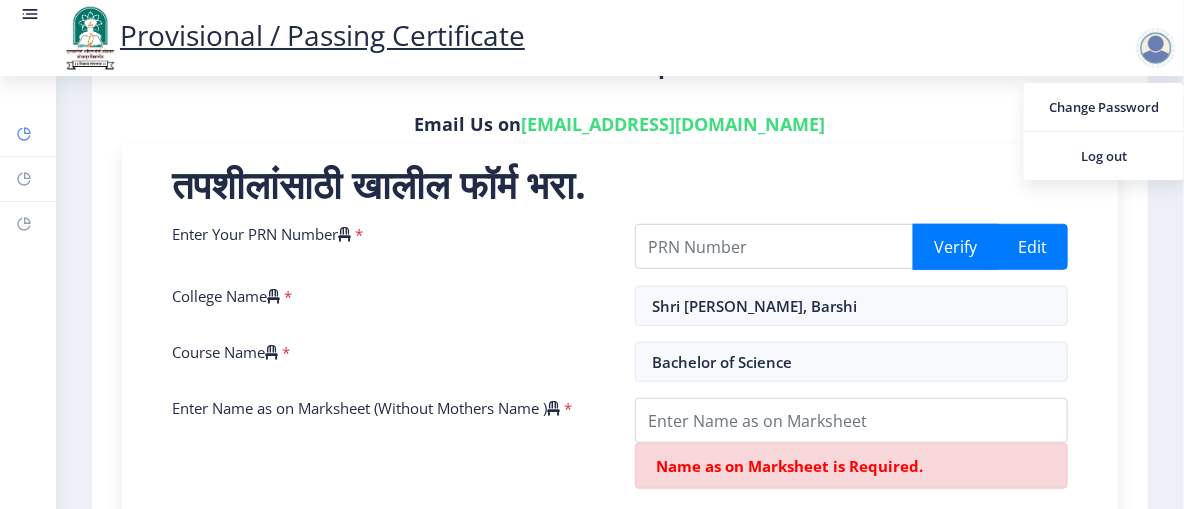 click 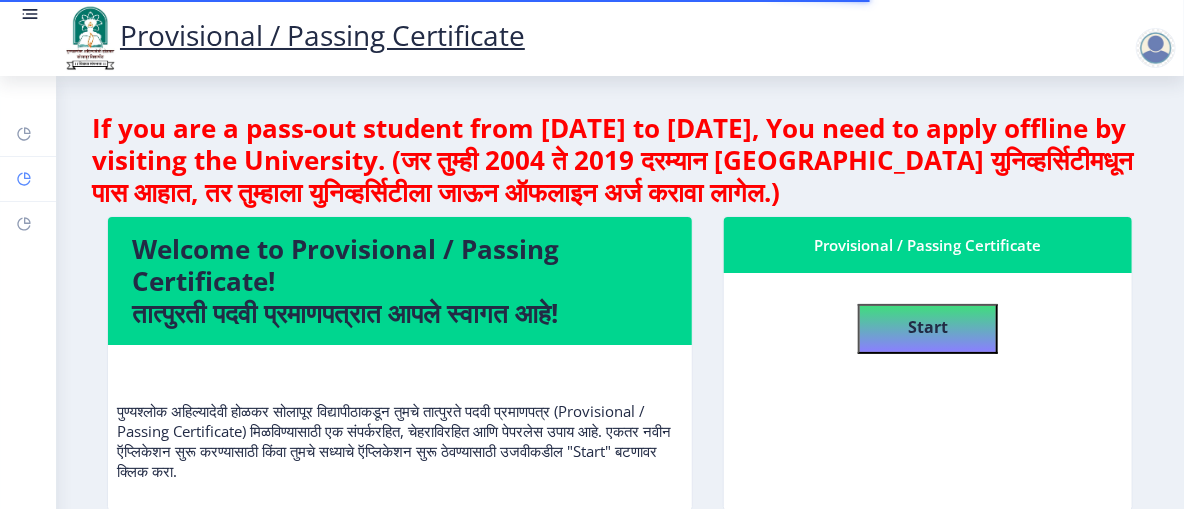 click on "Help/FAQ" 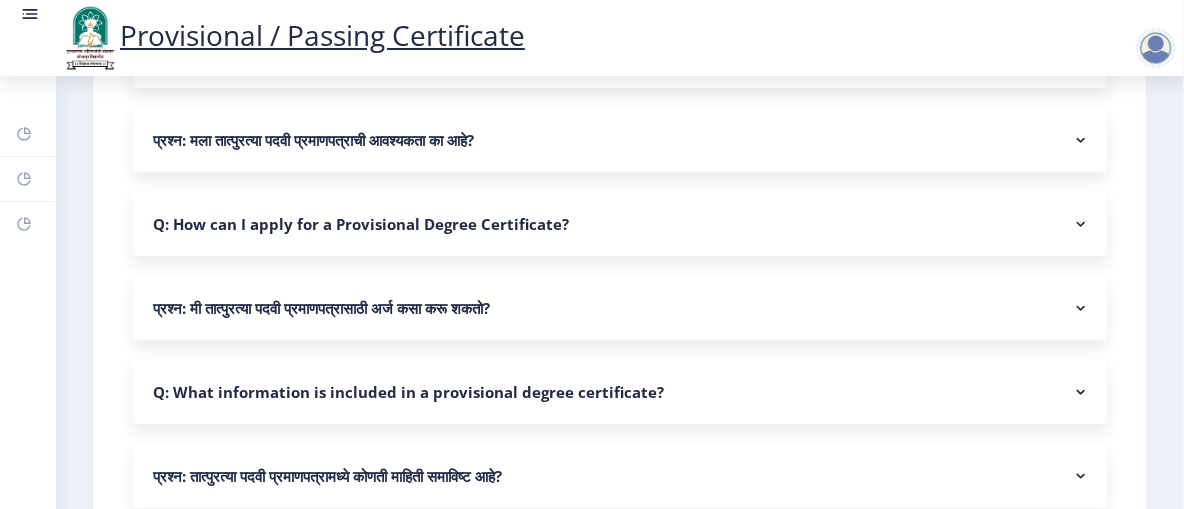 scroll, scrollTop: 447, scrollLeft: 0, axis: vertical 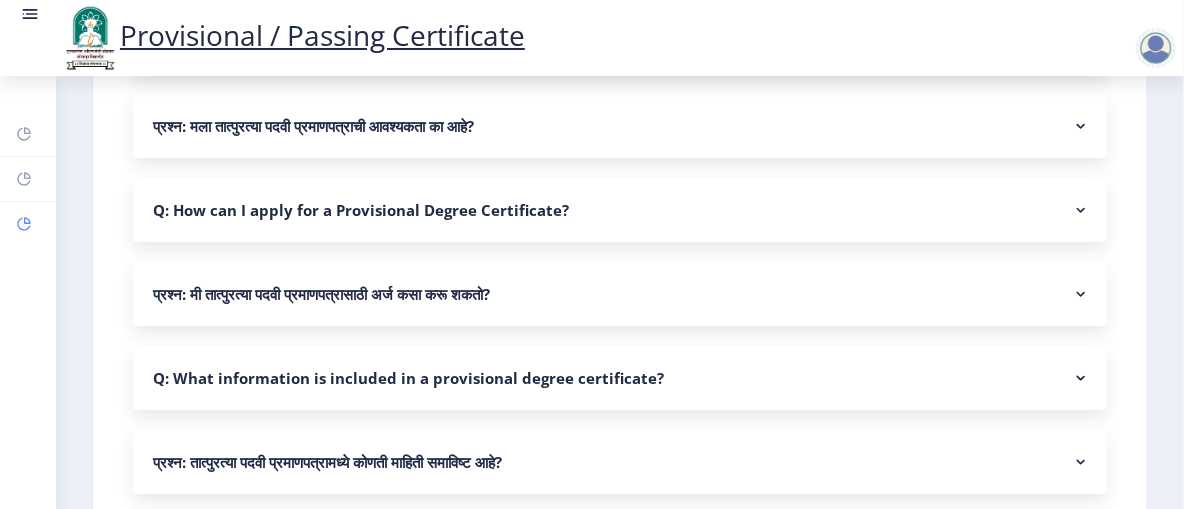 click on "Profile" 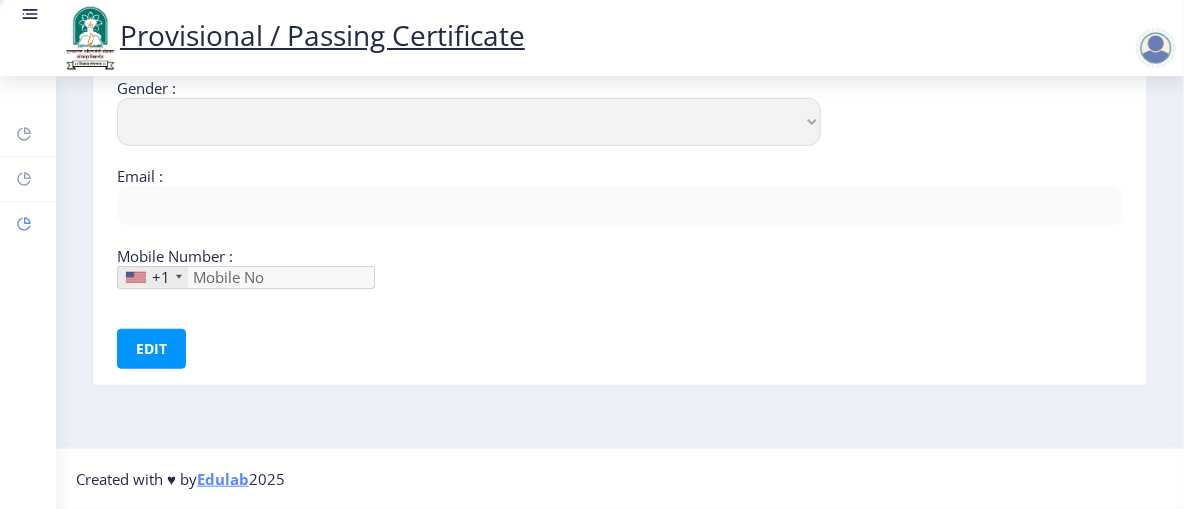 scroll, scrollTop: 0, scrollLeft: 0, axis: both 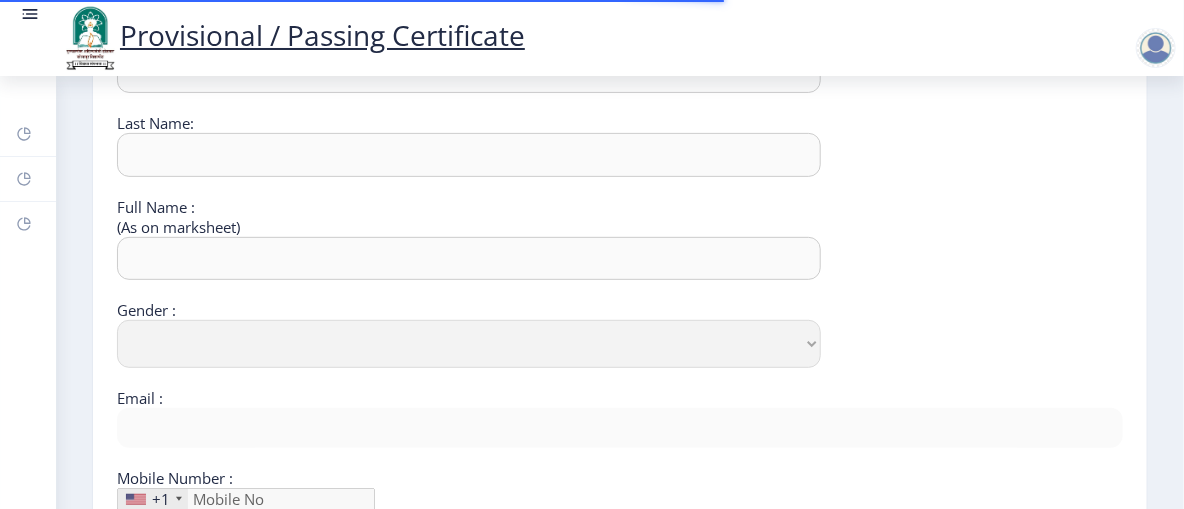 type on "[PERSON_NAME]" 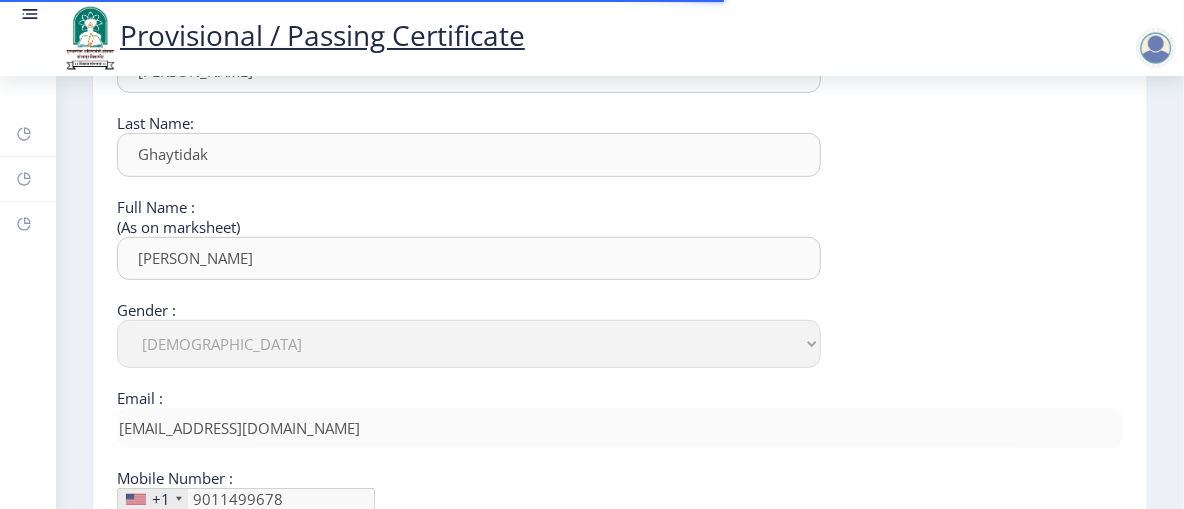 scroll, scrollTop: 416, scrollLeft: 0, axis: vertical 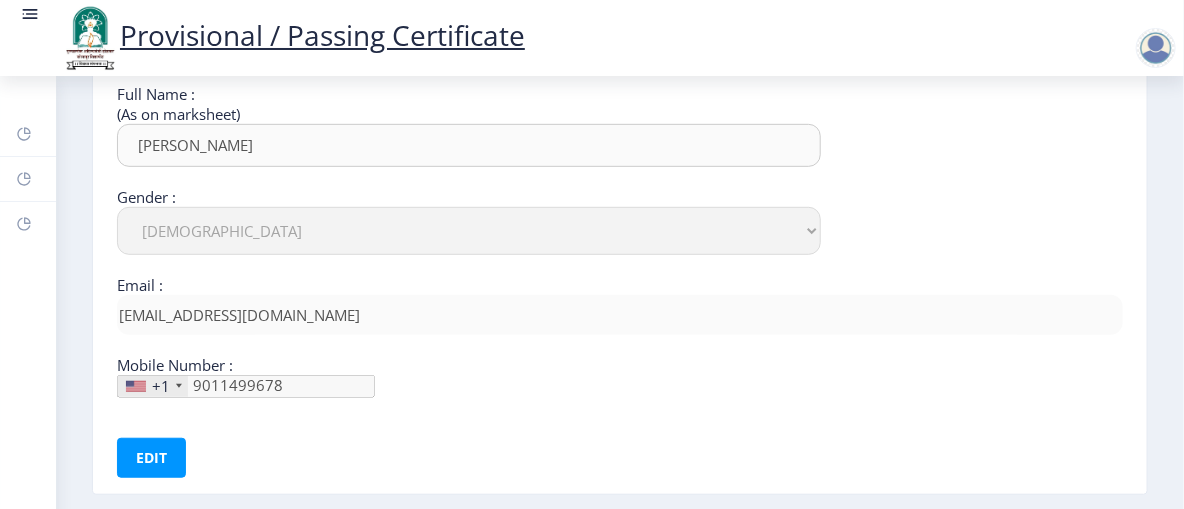 click 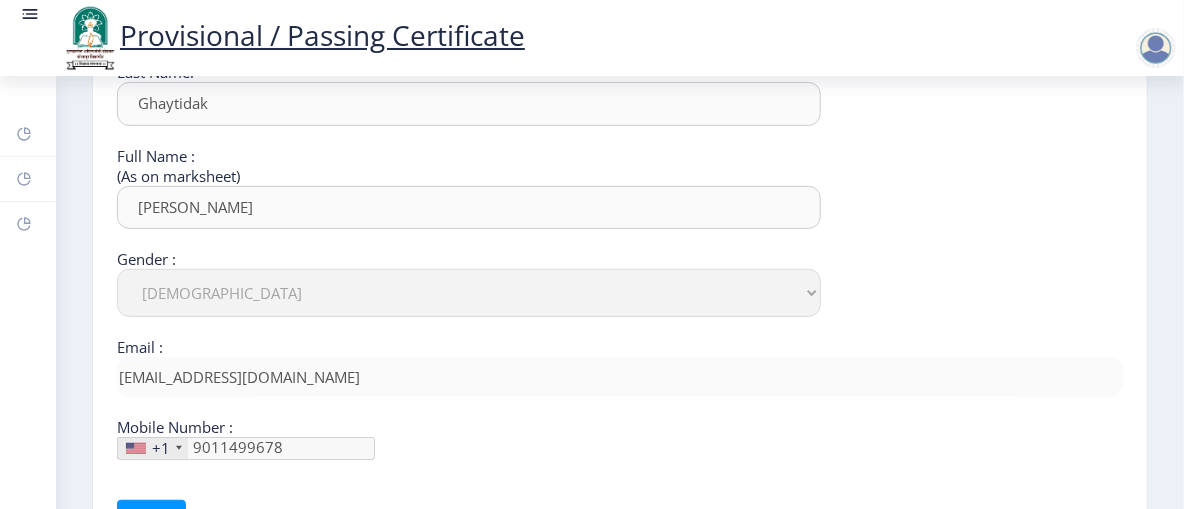 scroll, scrollTop: 237, scrollLeft: 0, axis: vertical 